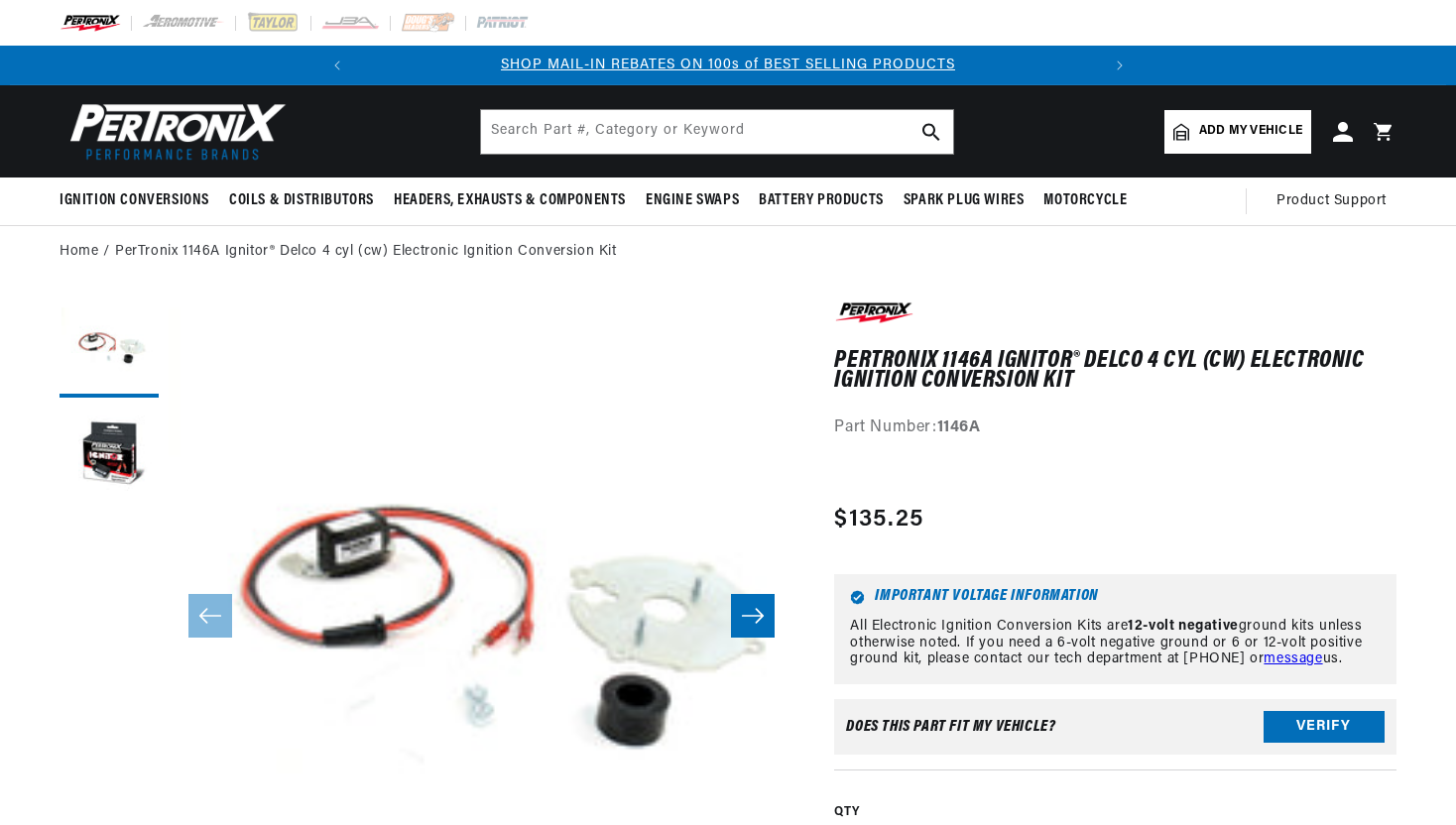 scroll, scrollTop: 0, scrollLeft: 0, axis: both 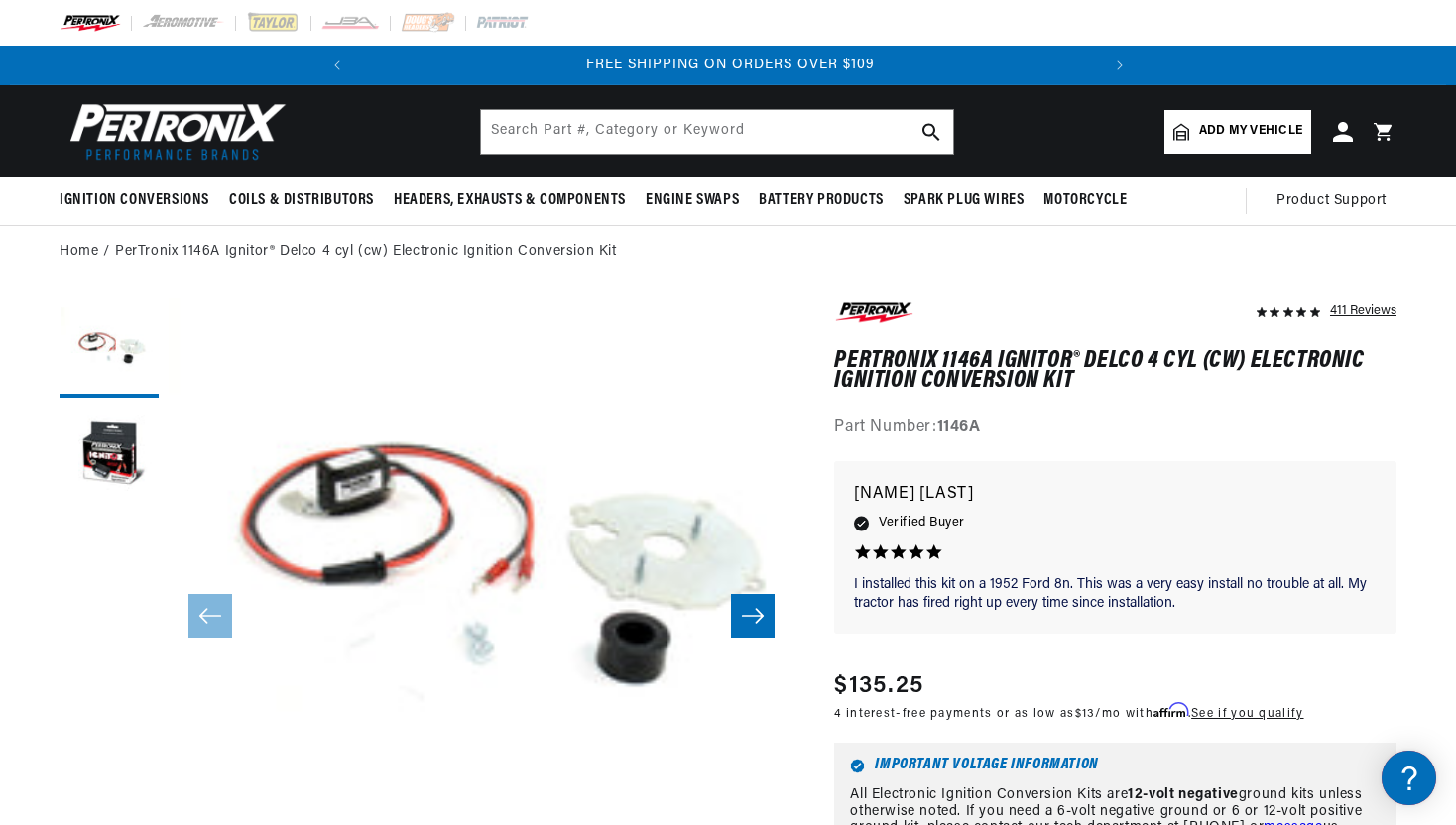 click 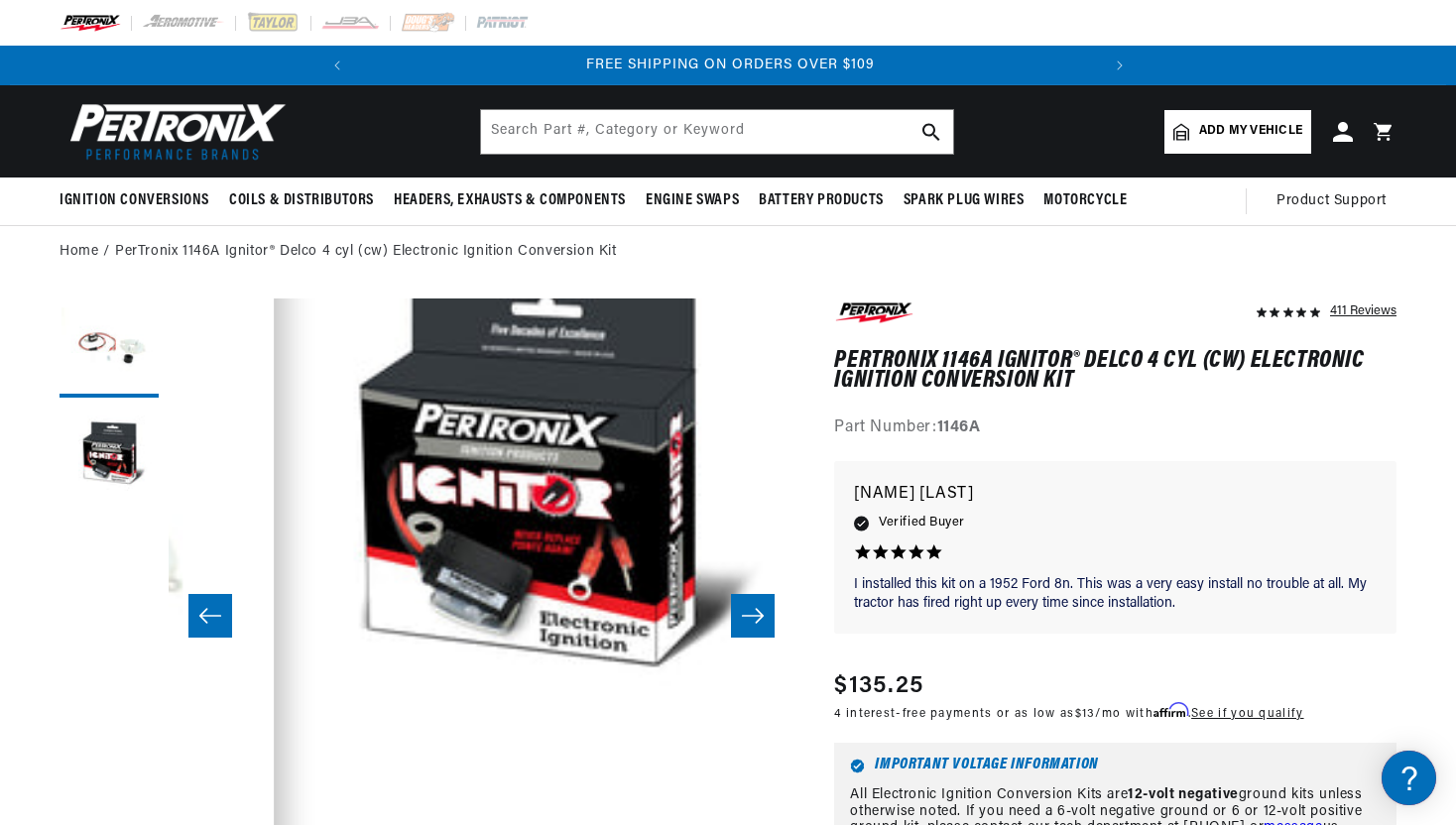 scroll, scrollTop: 62, scrollLeft: 626, axis: both 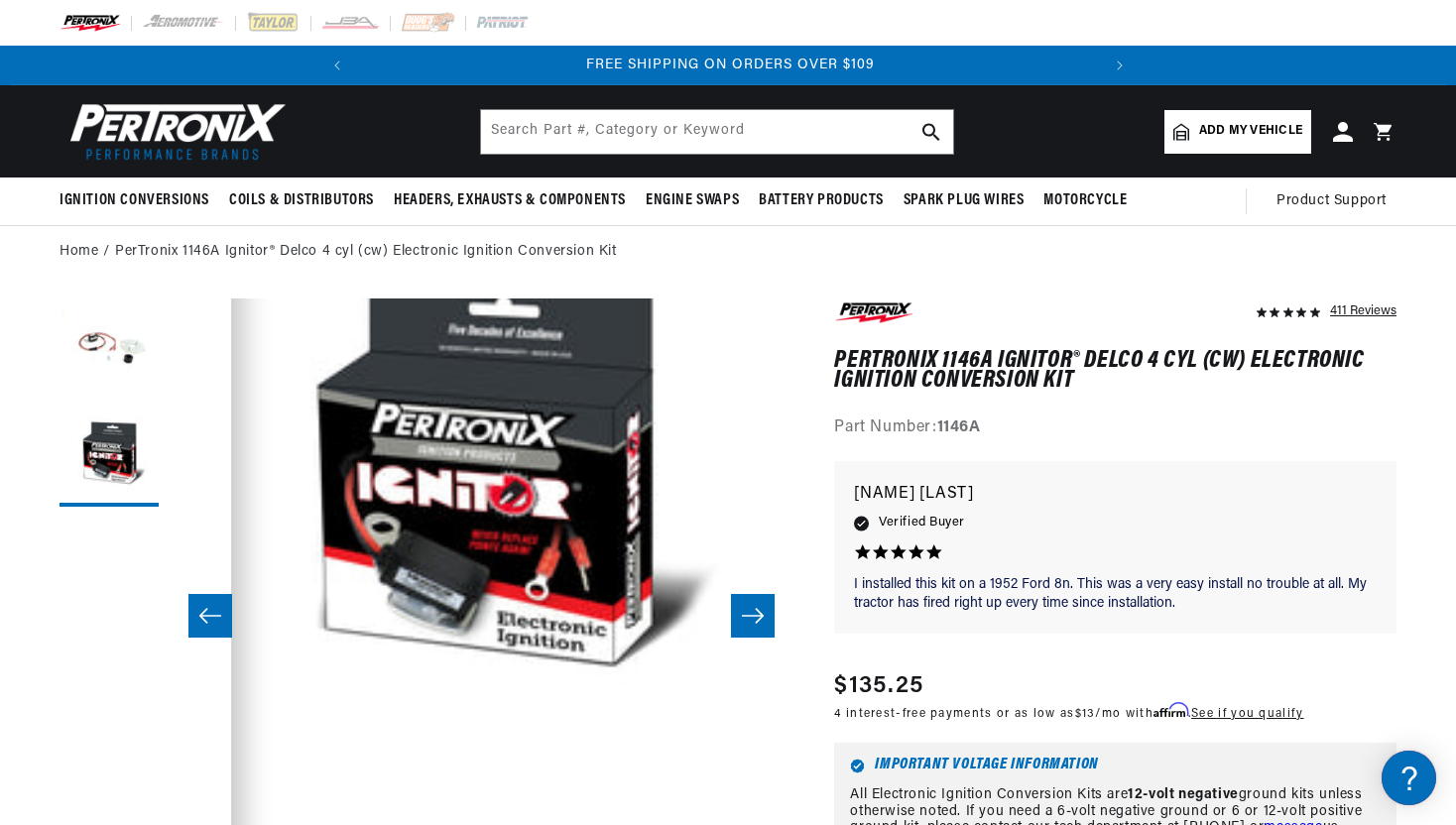 click 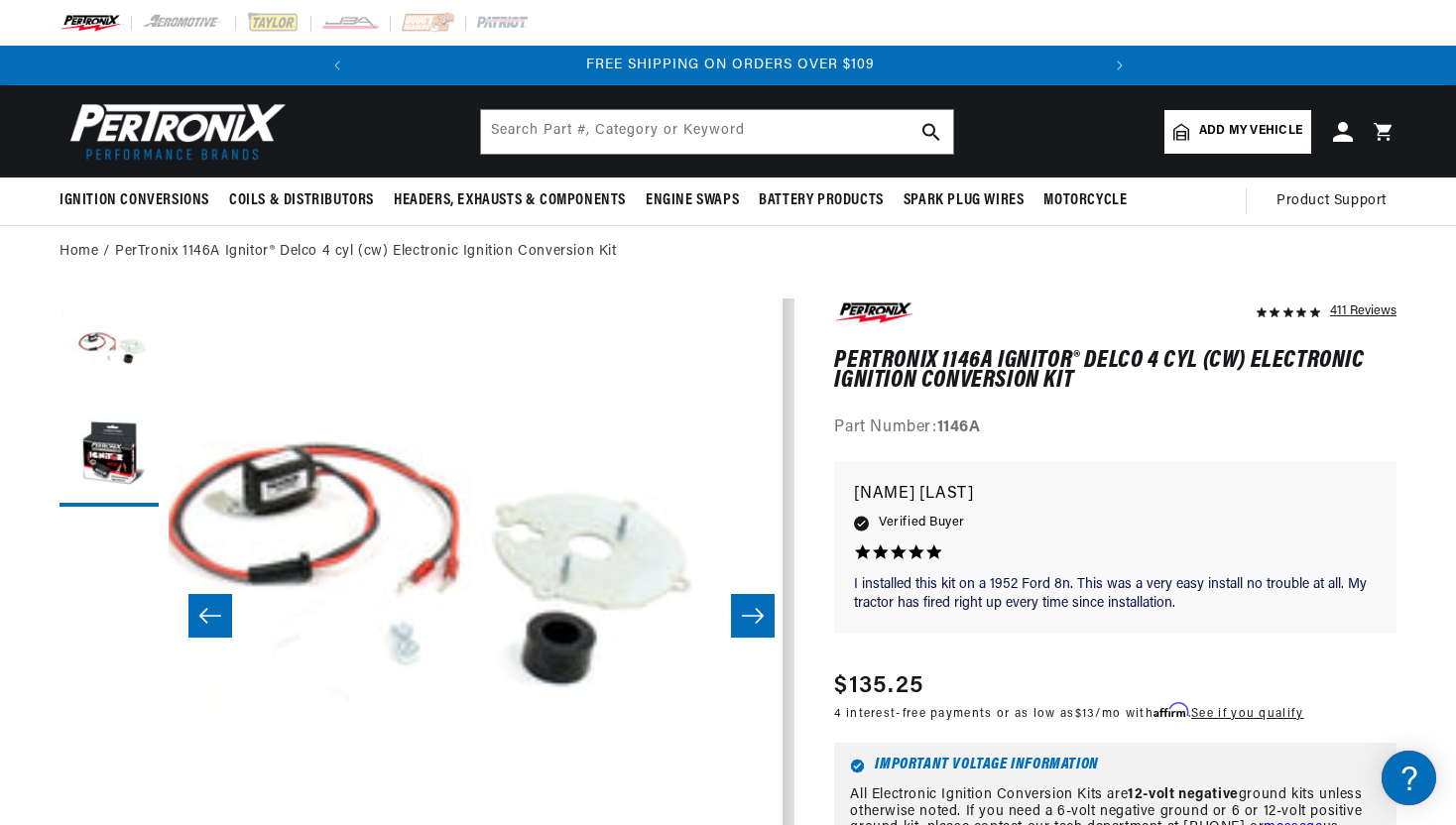 scroll, scrollTop: 62, scrollLeft: 0, axis: vertical 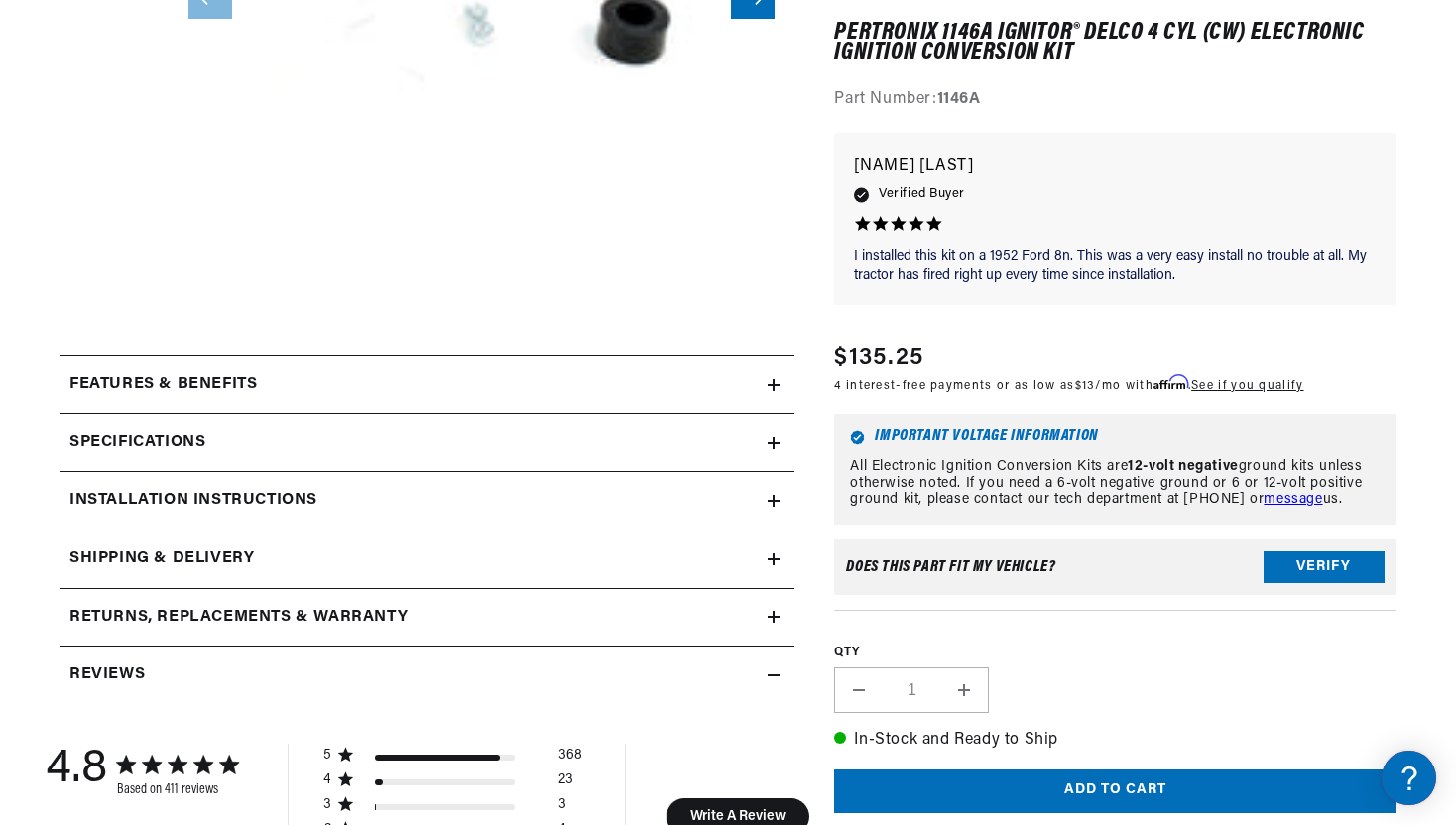click on "Installation instructions" at bounding box center (414, 385) 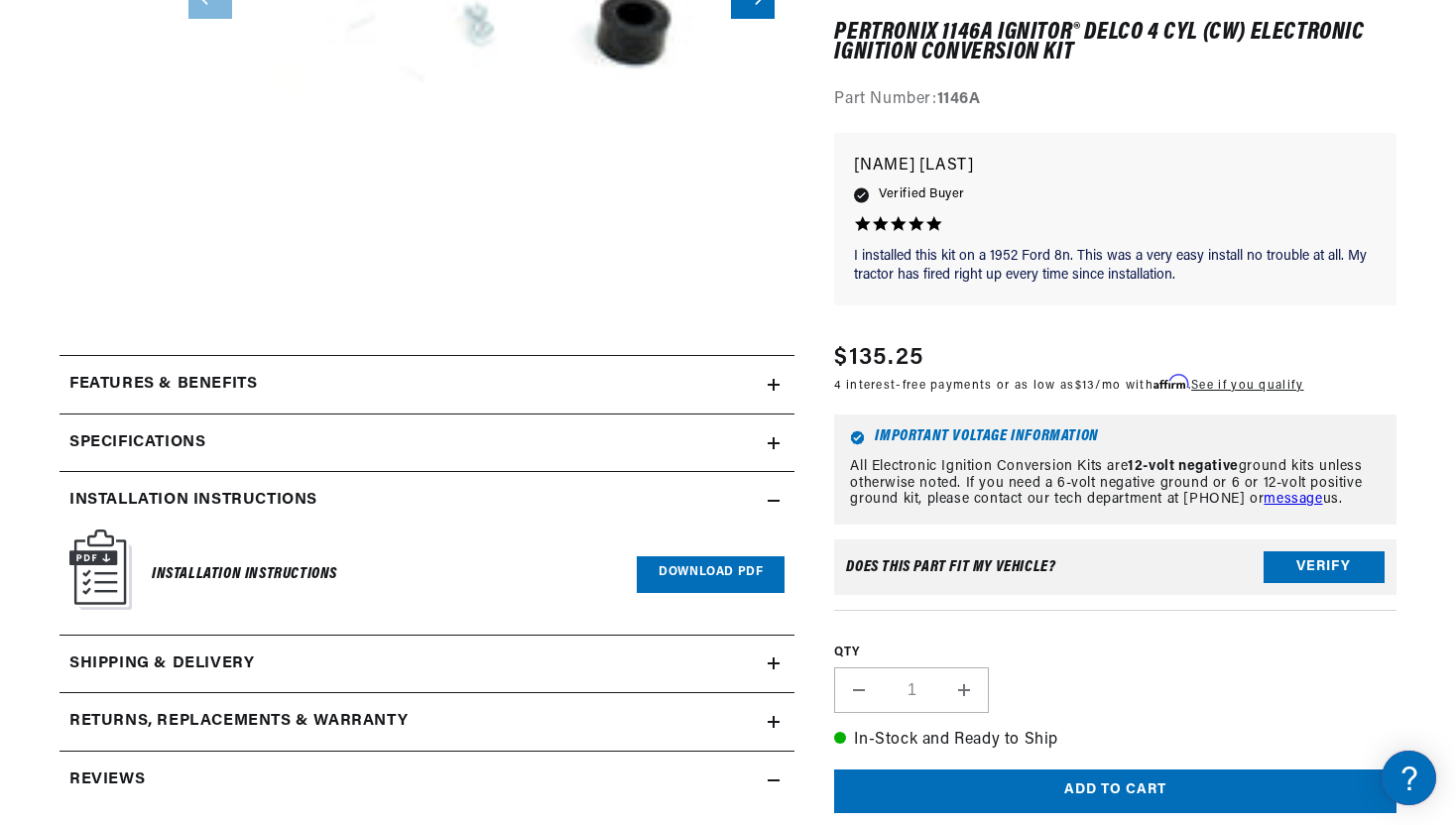 scroll, scrollTop: 0, scrollLeft: 734, axis: horizontal 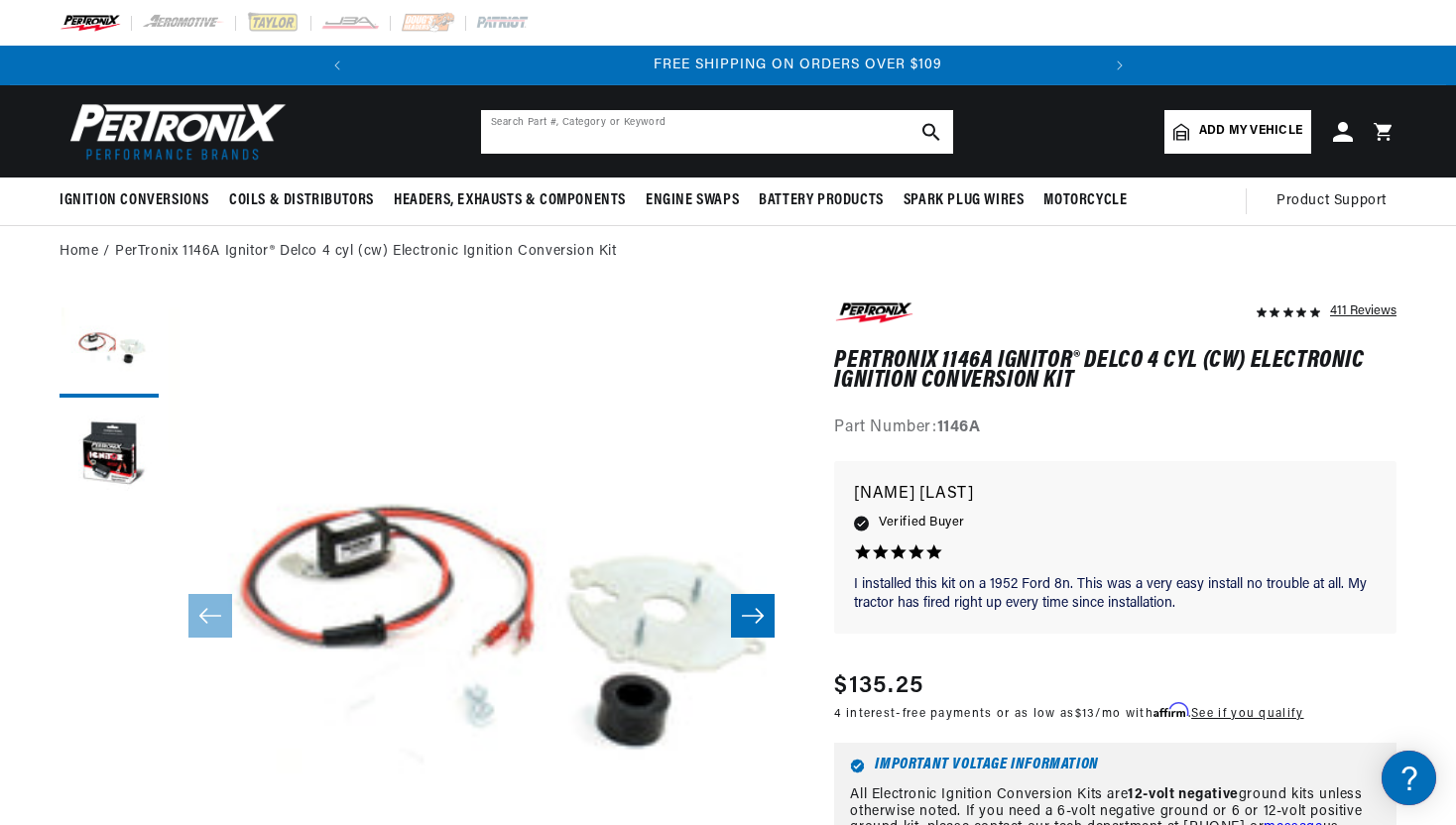 click at bounding box center [717, 132] 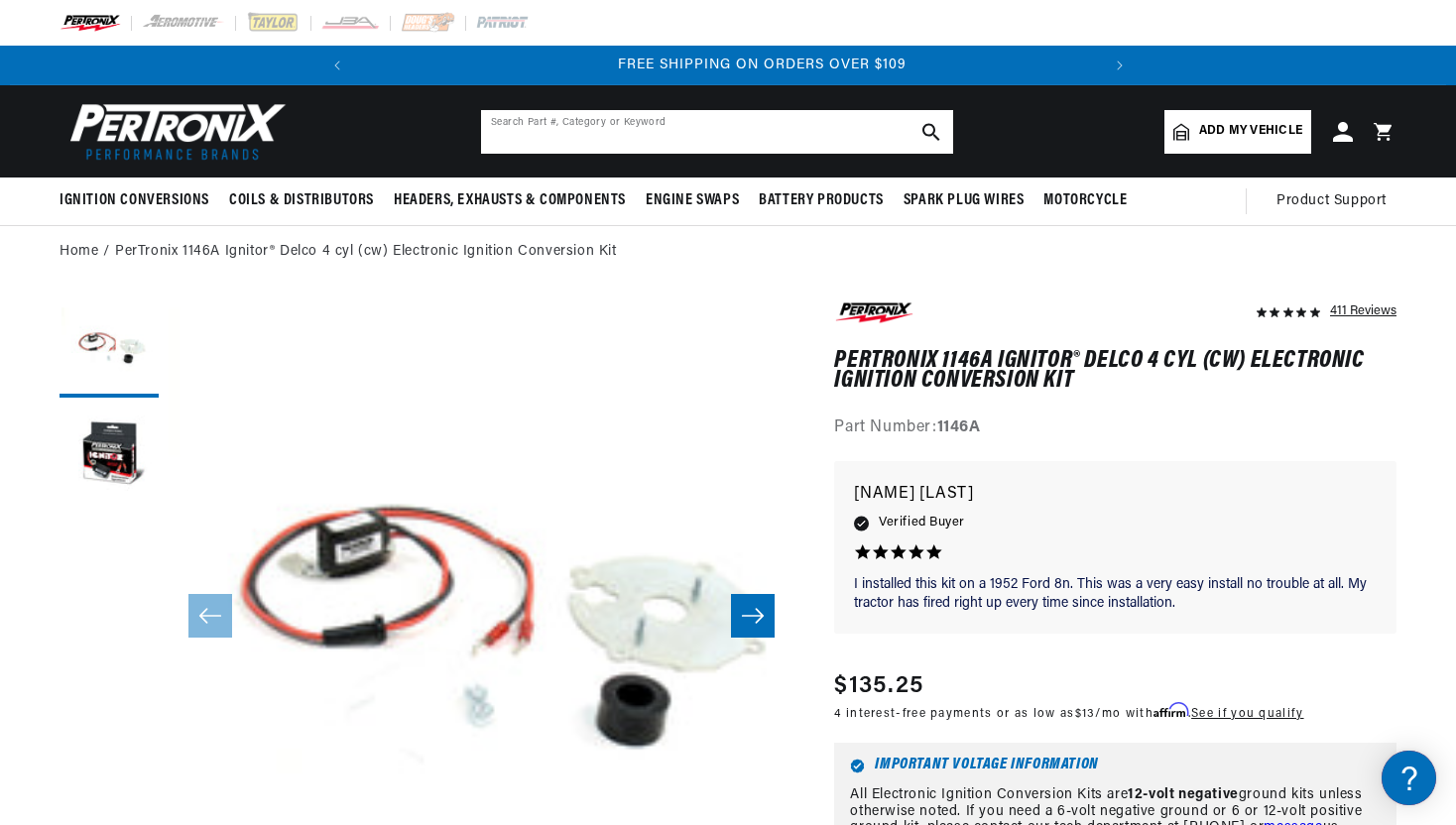 scroll, scrollTop: 0, scrollLeft: 741, axis: horizontal 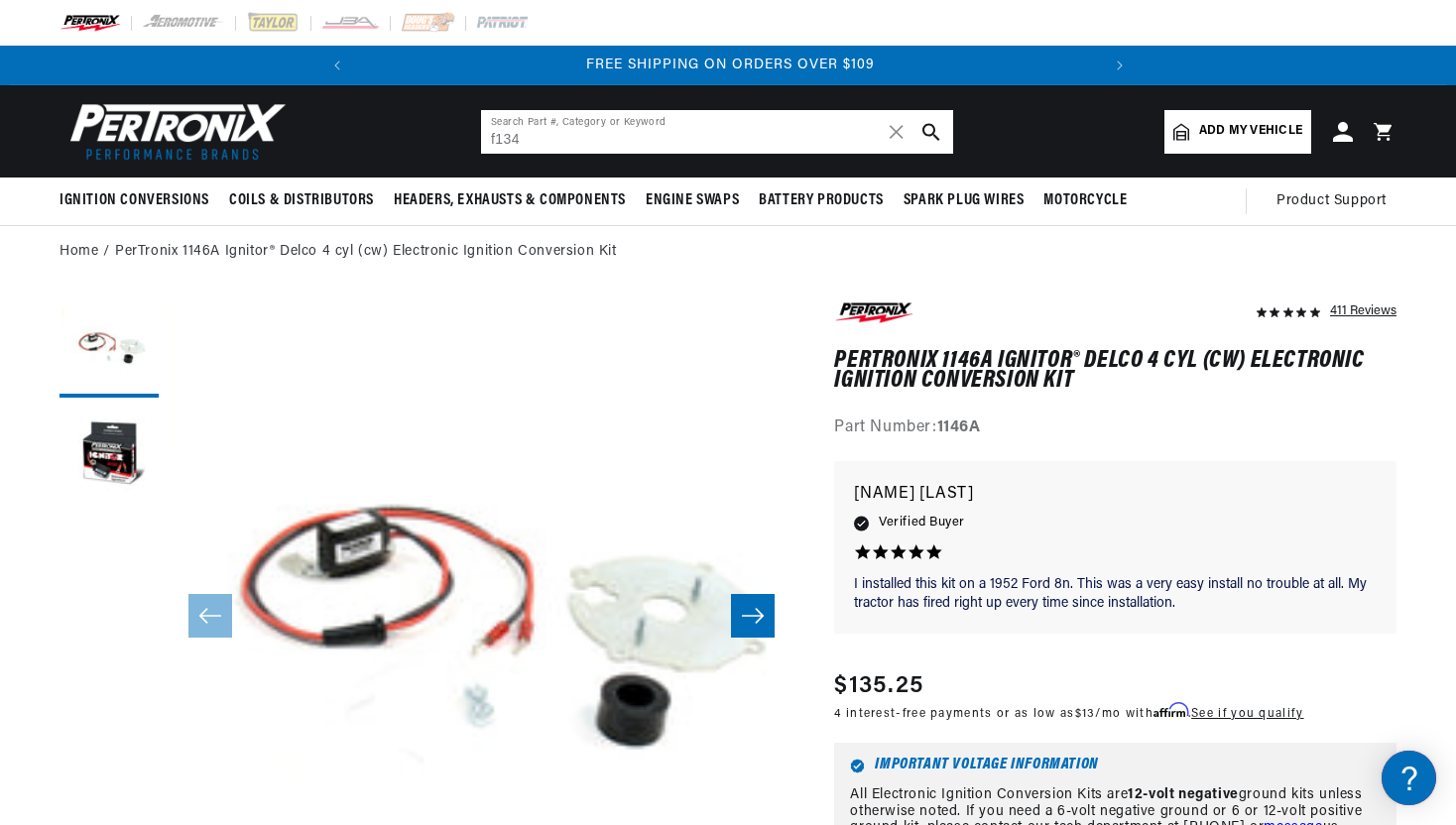 type on "f134" 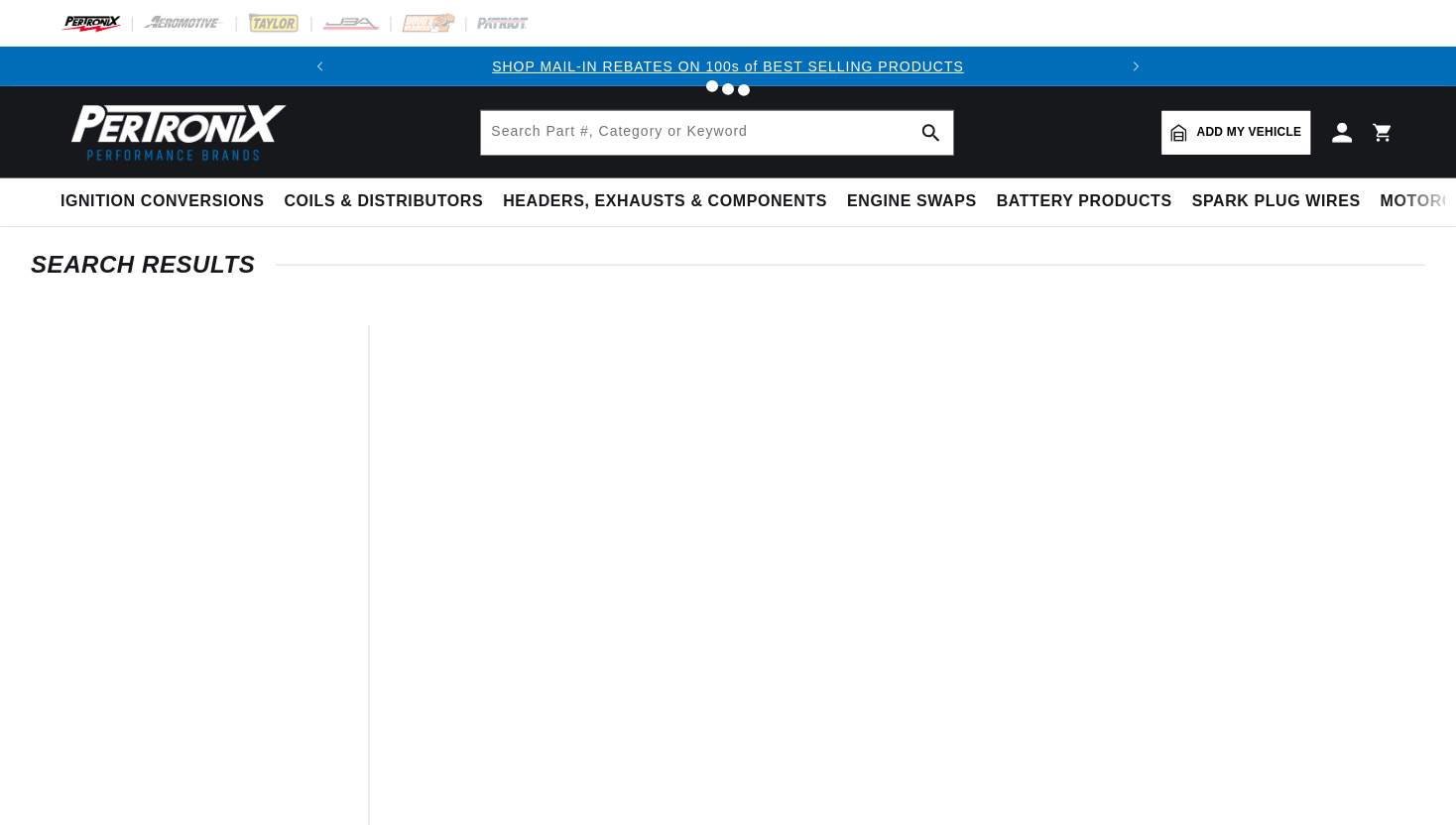 scroll, scrollTop: 0, scrollLeft: 0, axis: both 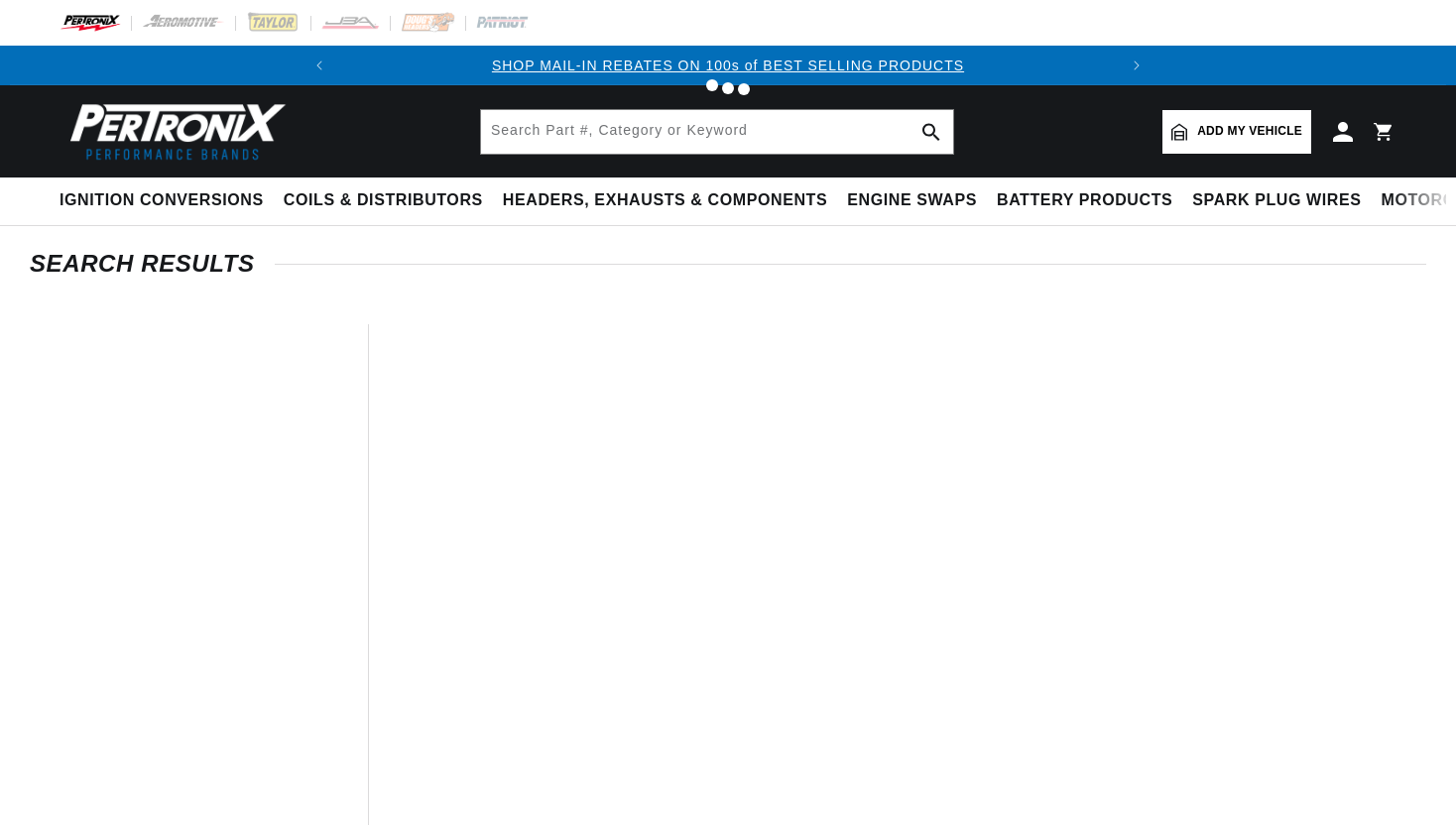type on "f134" 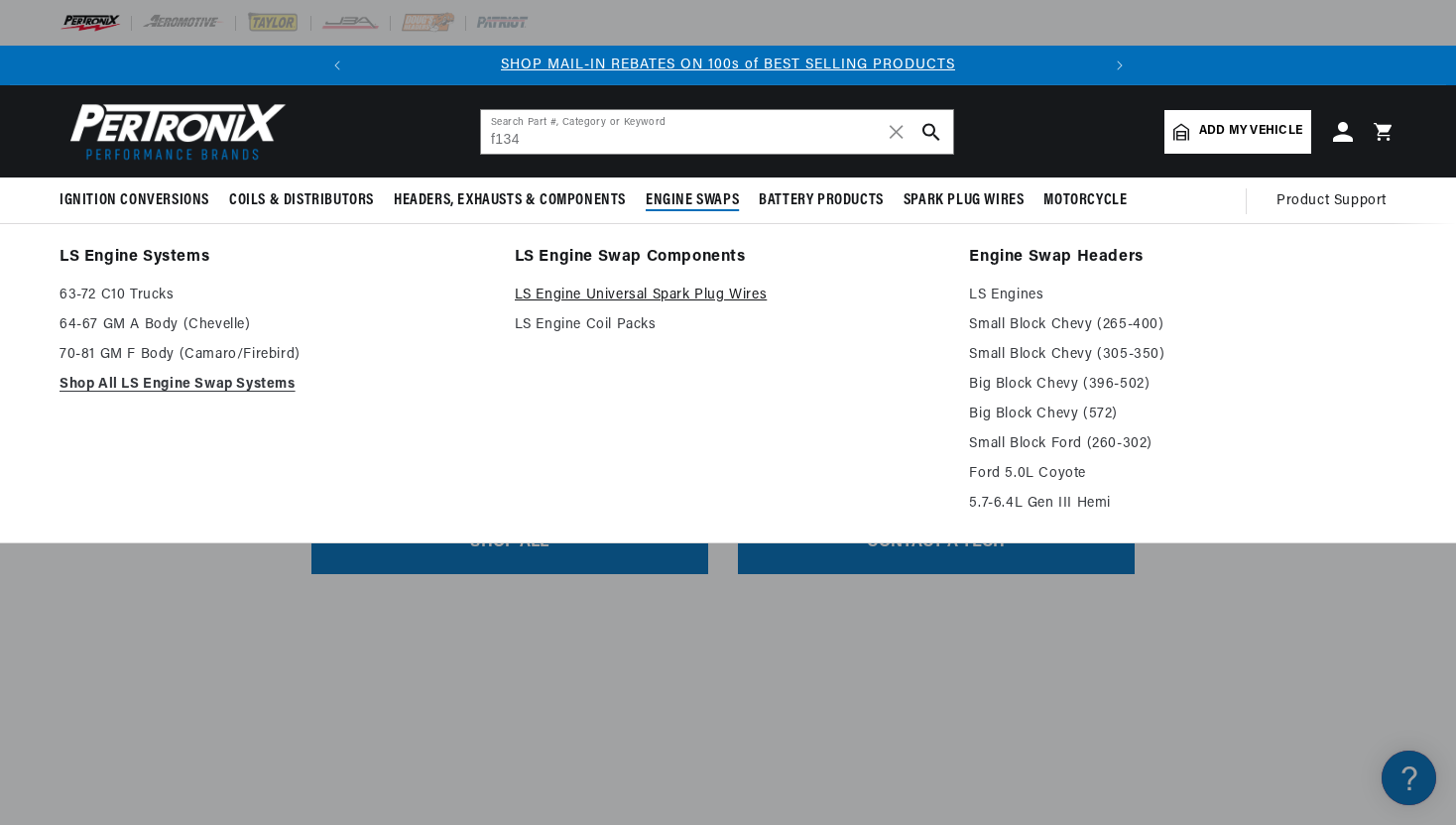 scroll, scrollTop: 0, scrollLeft: 0, axis: both 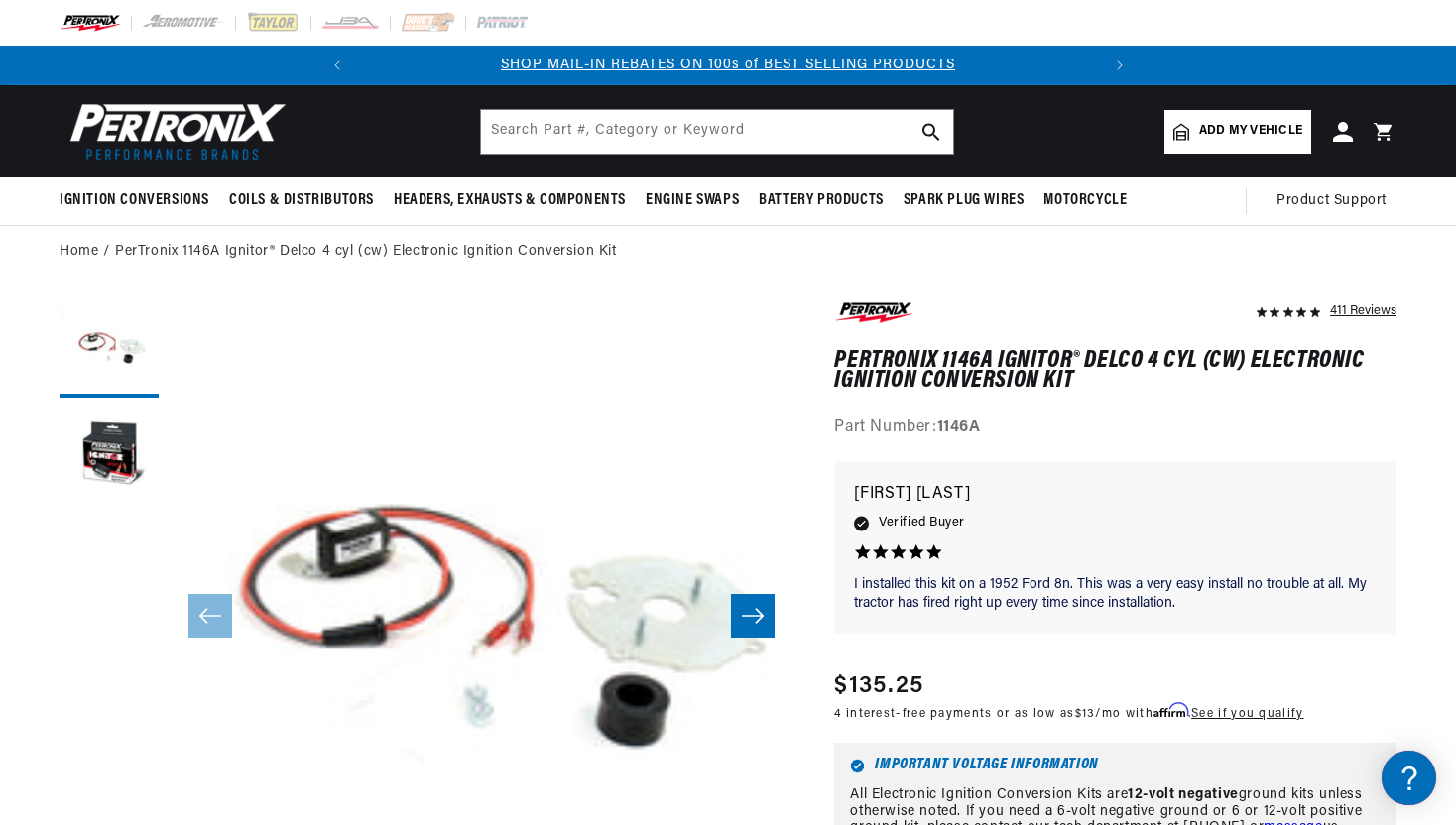 click at bounding box center [753, 616] 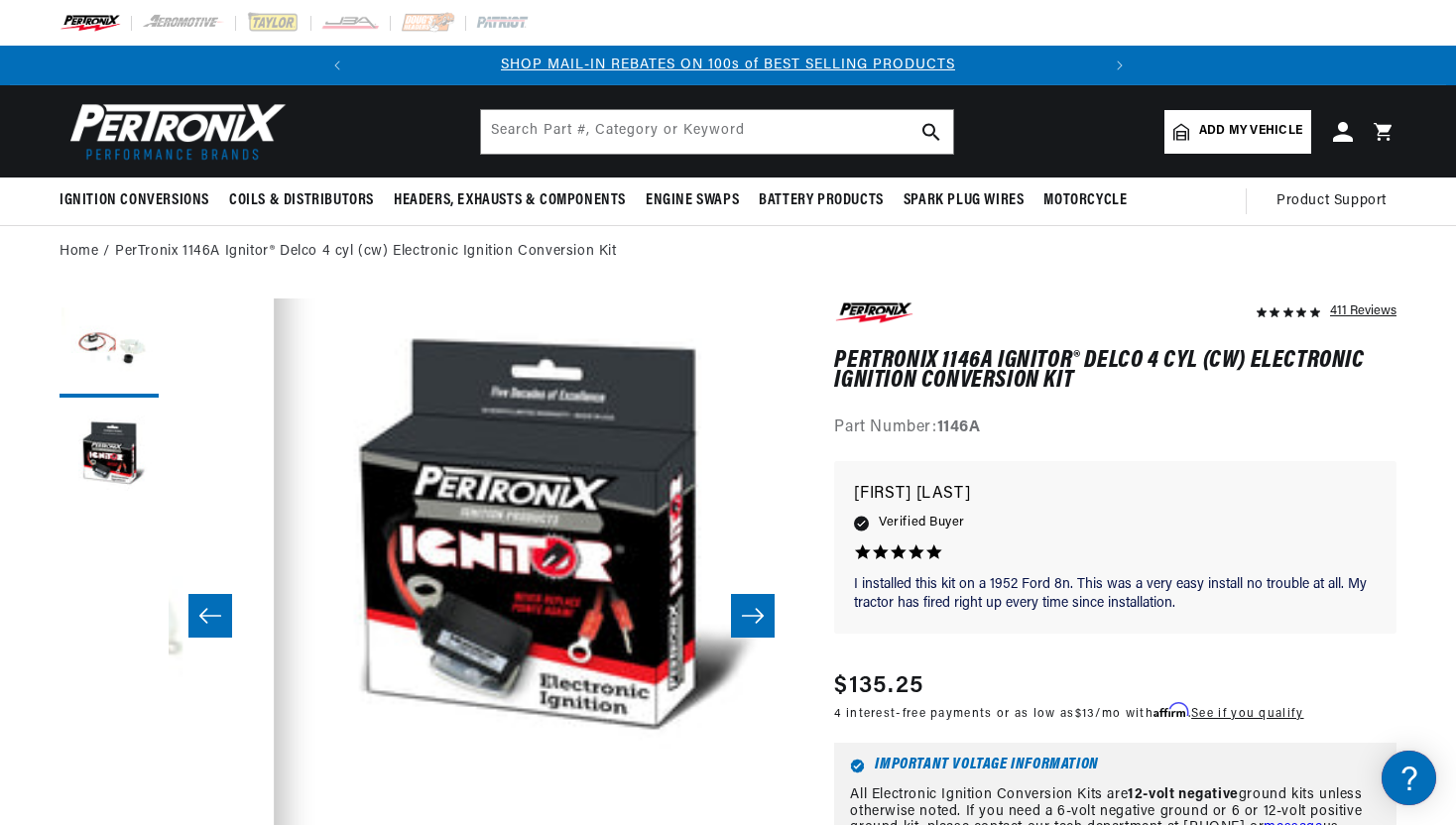 scroll, scrollTop: 0, scrollLeft: 626, axis: horizontal 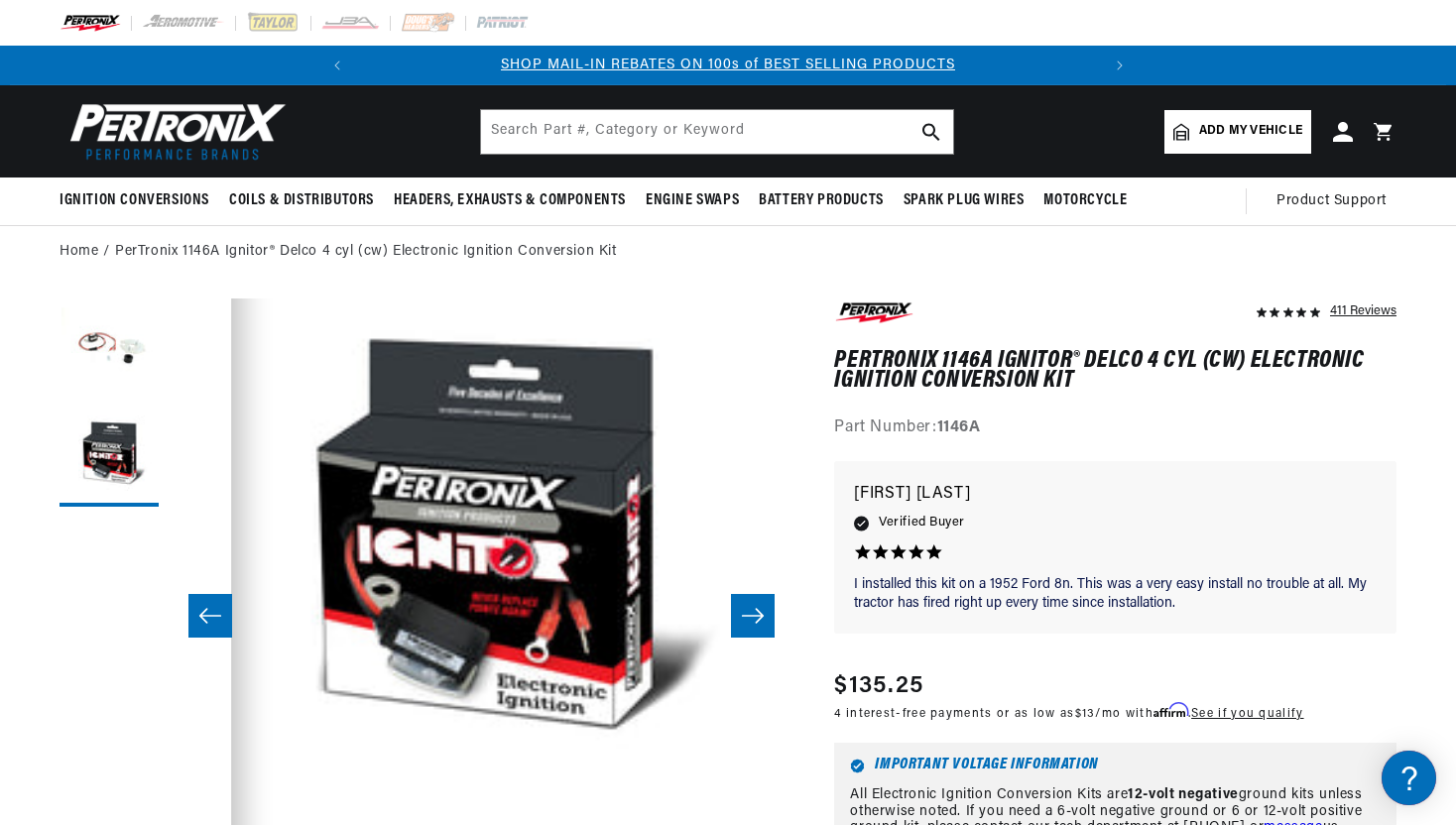 click at bounding box center [753, 616] 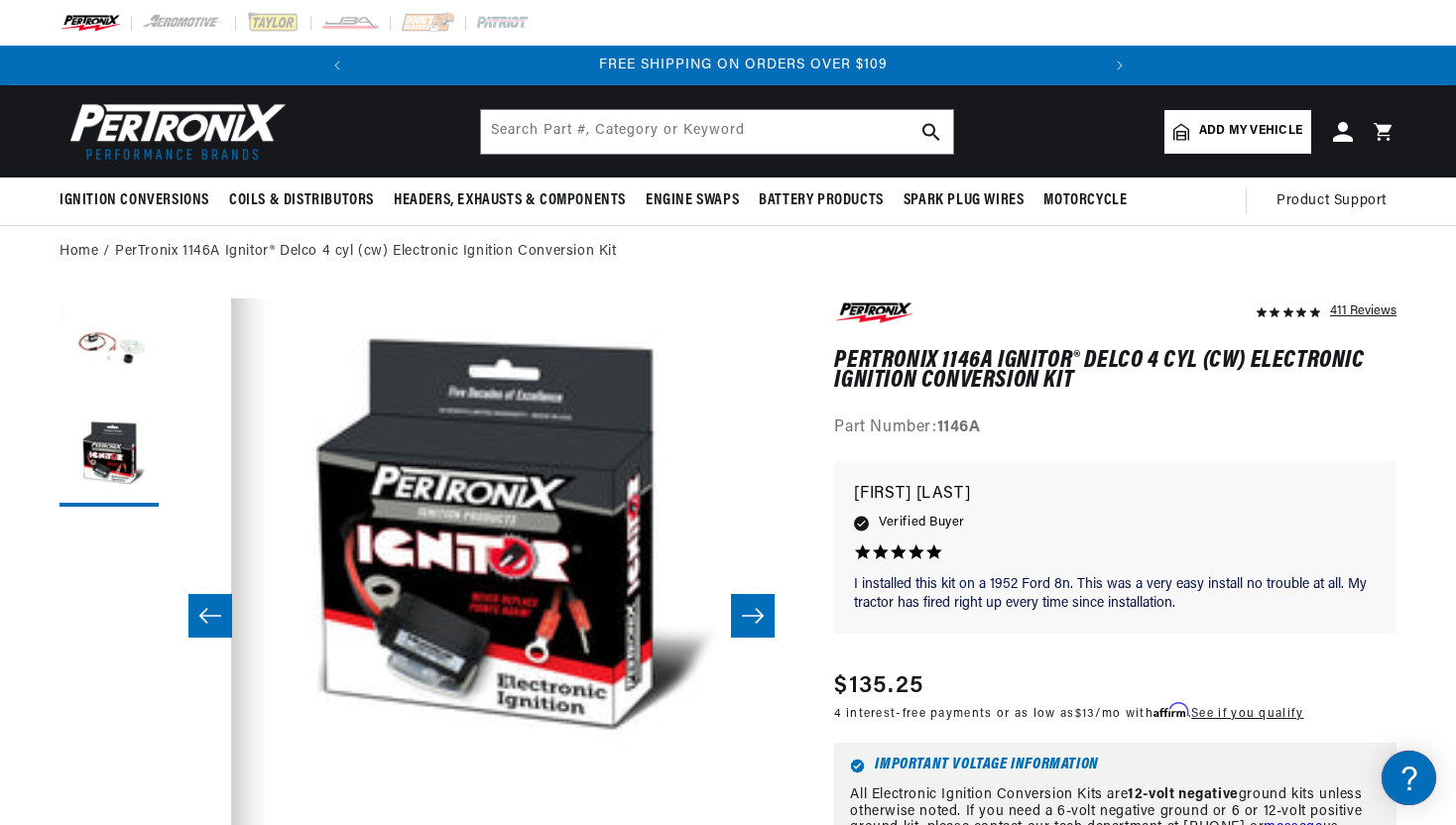 scroll, scrollTop: 0, scrollLeft: 741, axis: horizontal 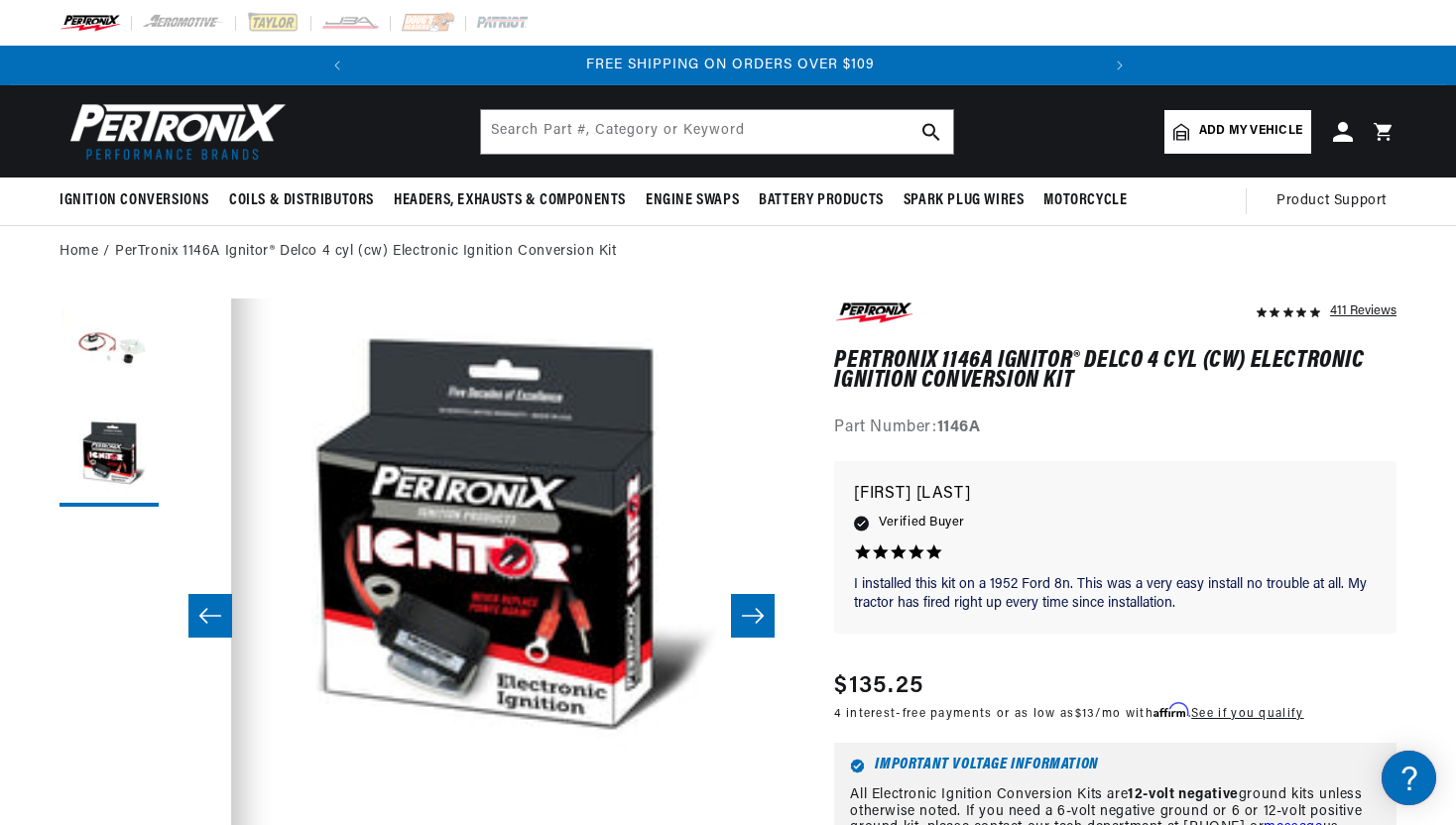 click on "Add my vehicle" at bounding box center (1251, 131) 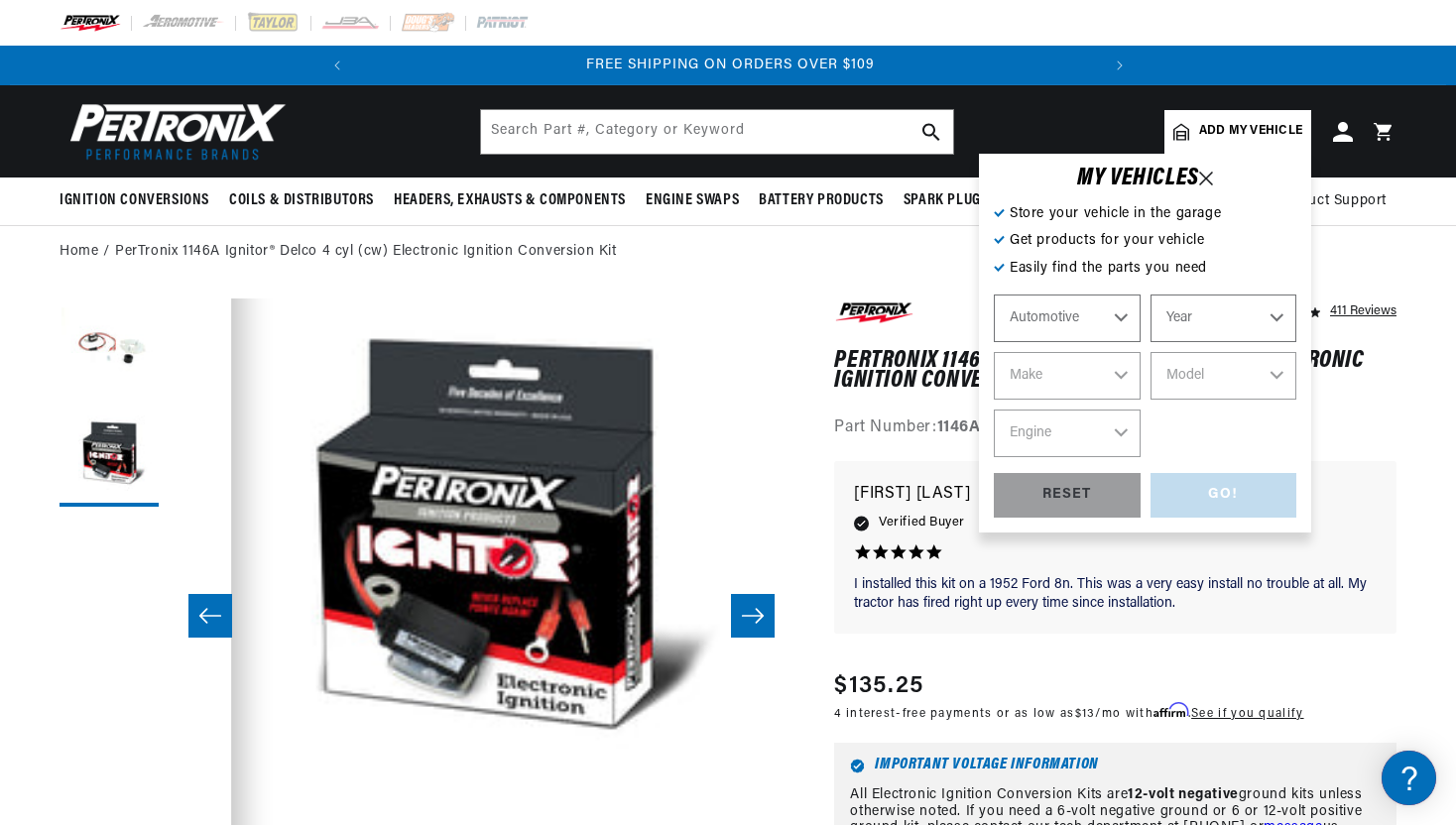 click on "Automotive
Agricultural
Industrial
Marine
Motorcycle" at bounding box center [1067, 318] 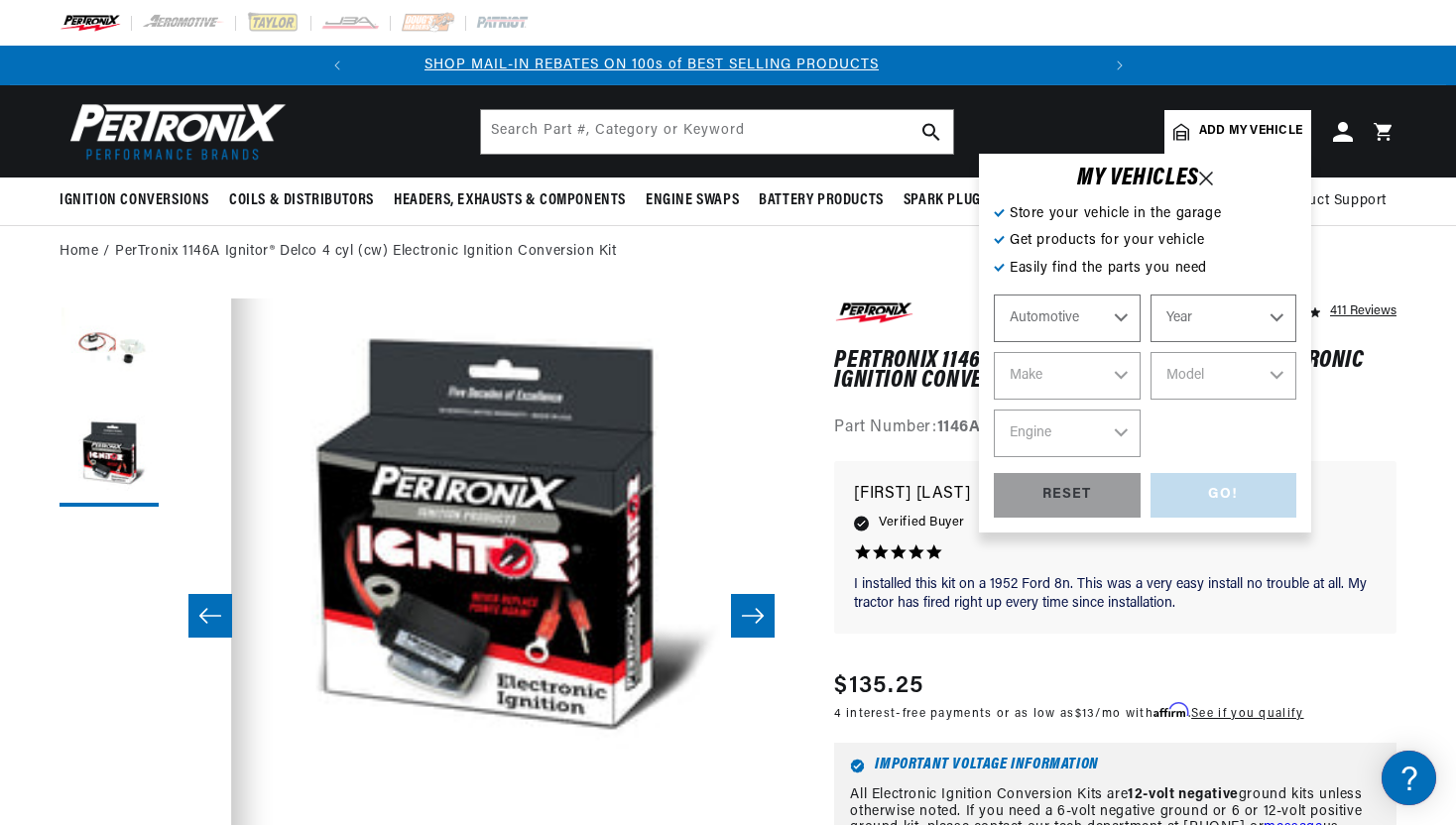 scroll, scrollTop: 0, scrollLeft: 0, axis: both 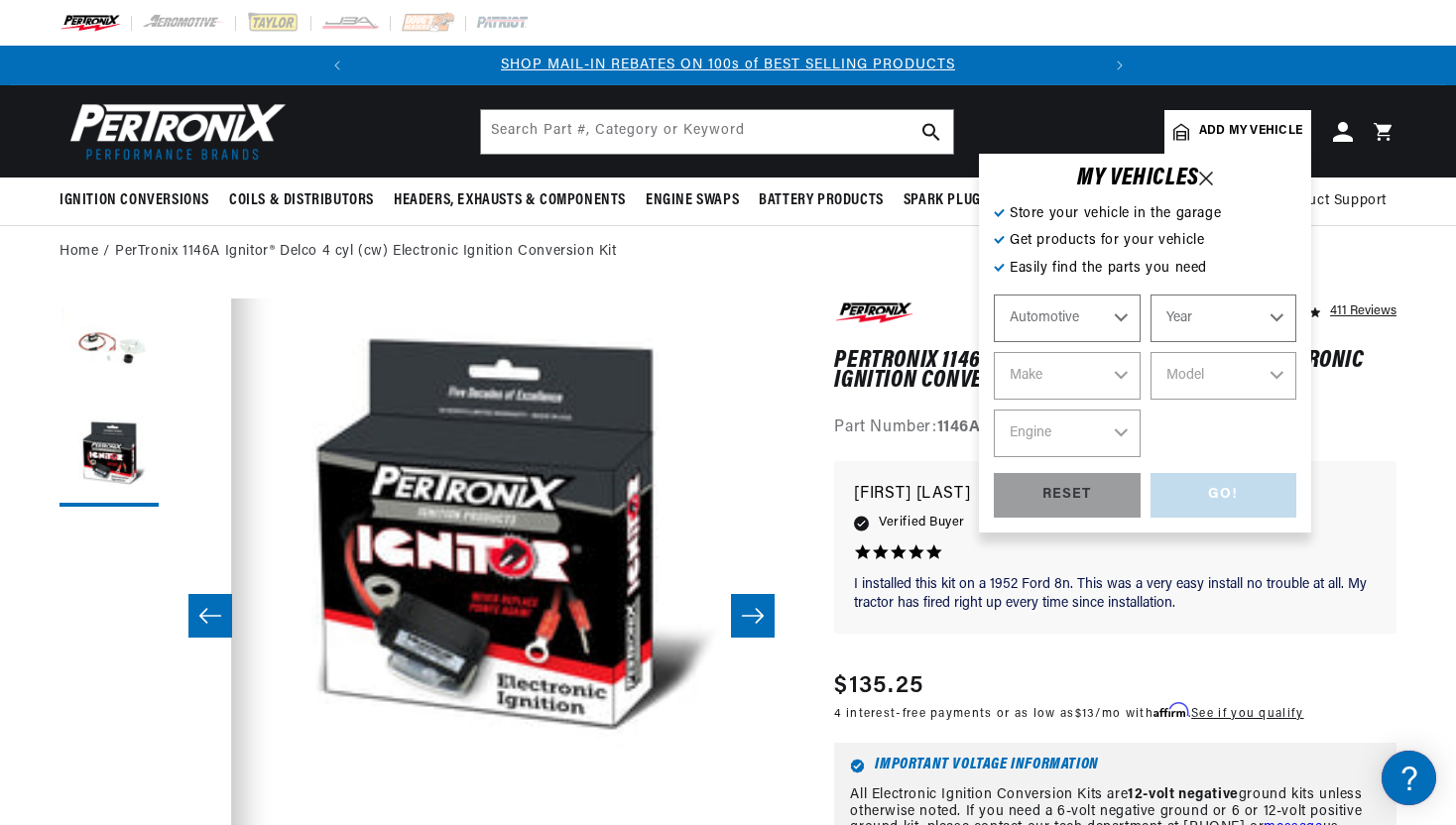 select on "1965" 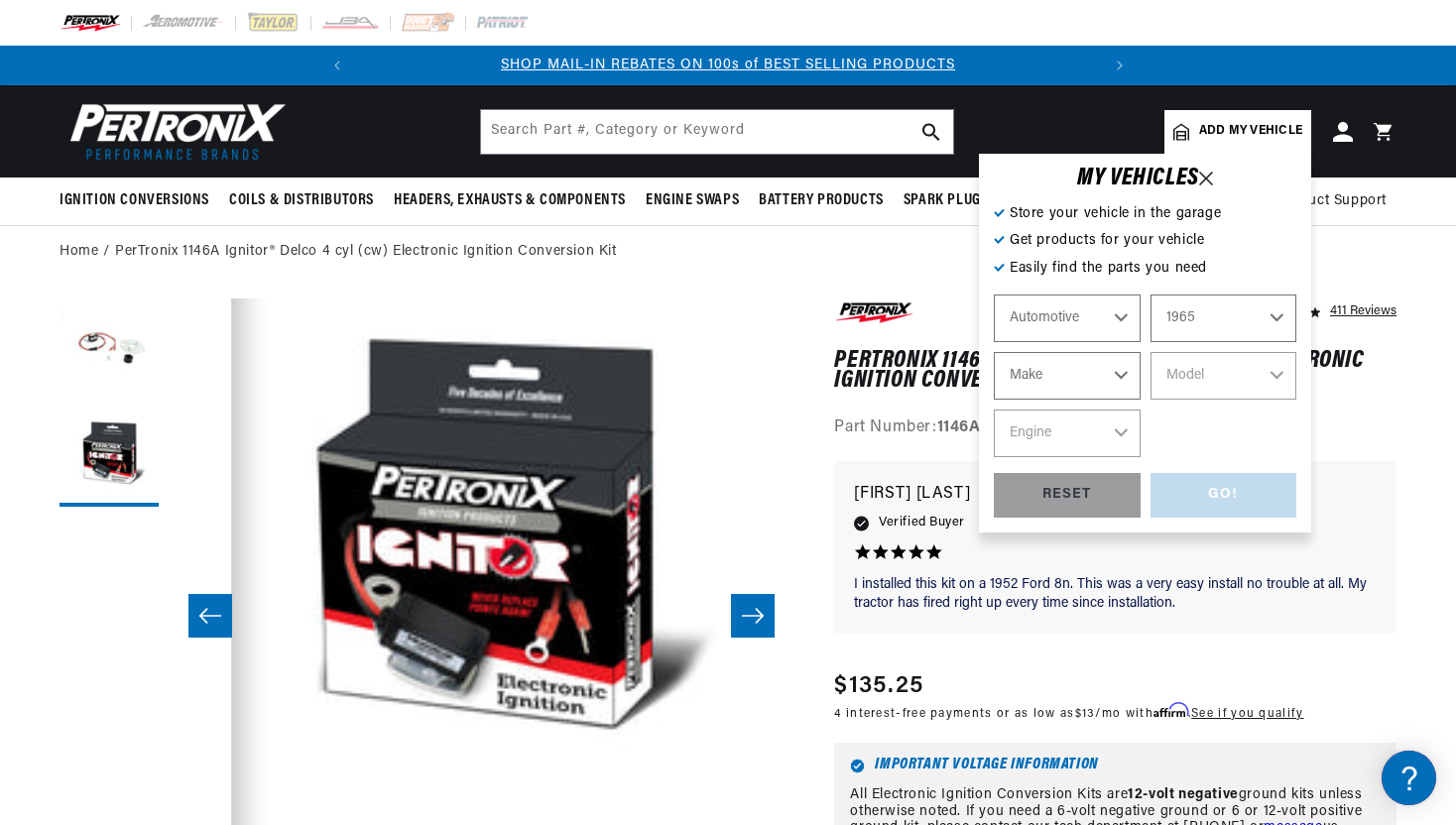 click on "Make
Alfa Romeo
American Motors
Aston Martin
Austin
Austin Healey
Avanti
Bentley
Buick
Cadillac
Checker
Chevrolet
Chrysler
Dodge
Ford
GMC
Gordon-Keeble
IHC Truck
International
Jaguar
Jeep
Lamborghini
Lancia
Lincoln
Lotus
Mercedes-Benz
Mercury
MG
Military Vehicles
Morris
Oldsmobile
Plymouth
Pontiac" at bounding box center (1067, 376) 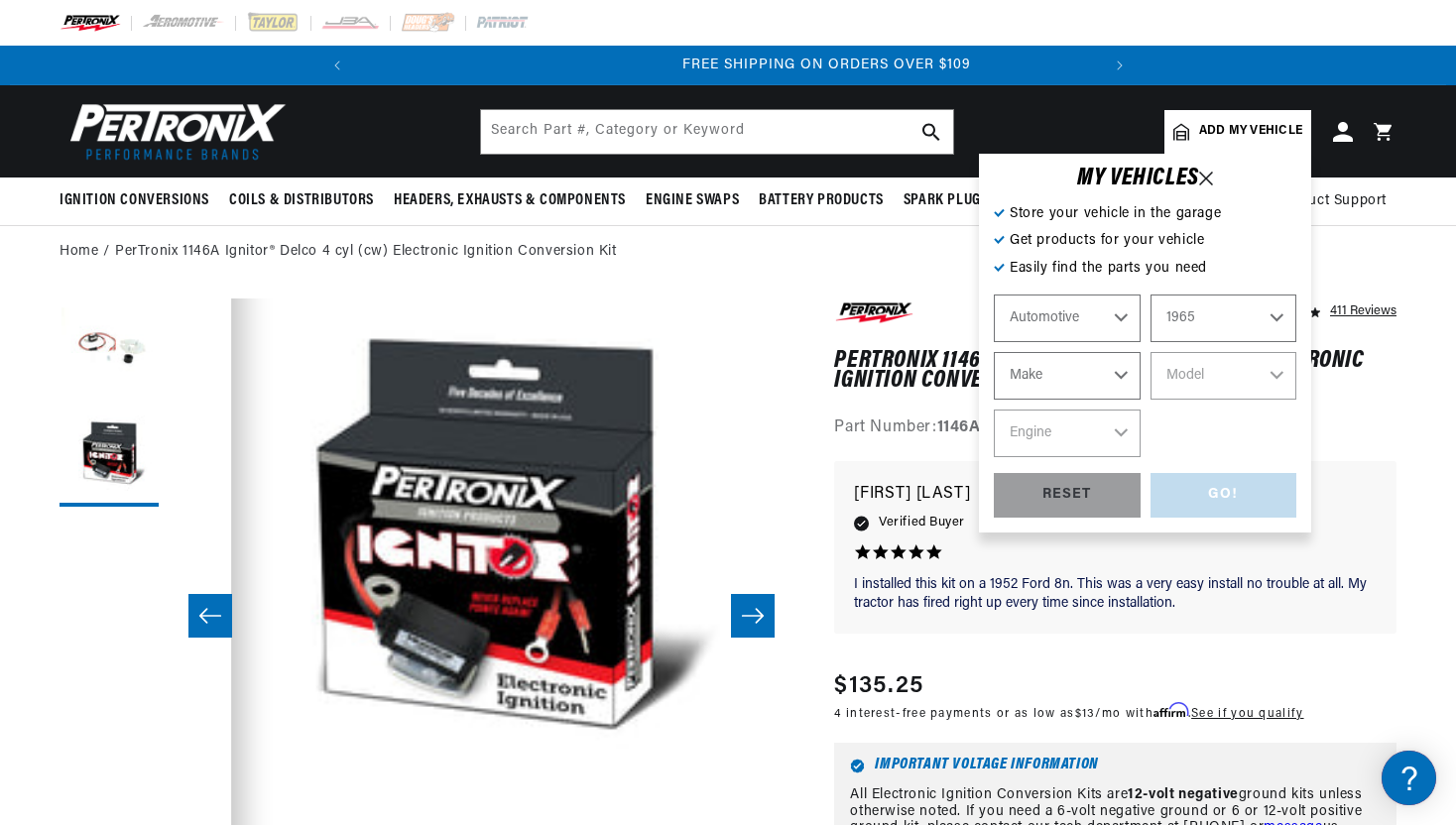 scroll, scrollTop: 0, scrollLeft: 741, axis: horizontal 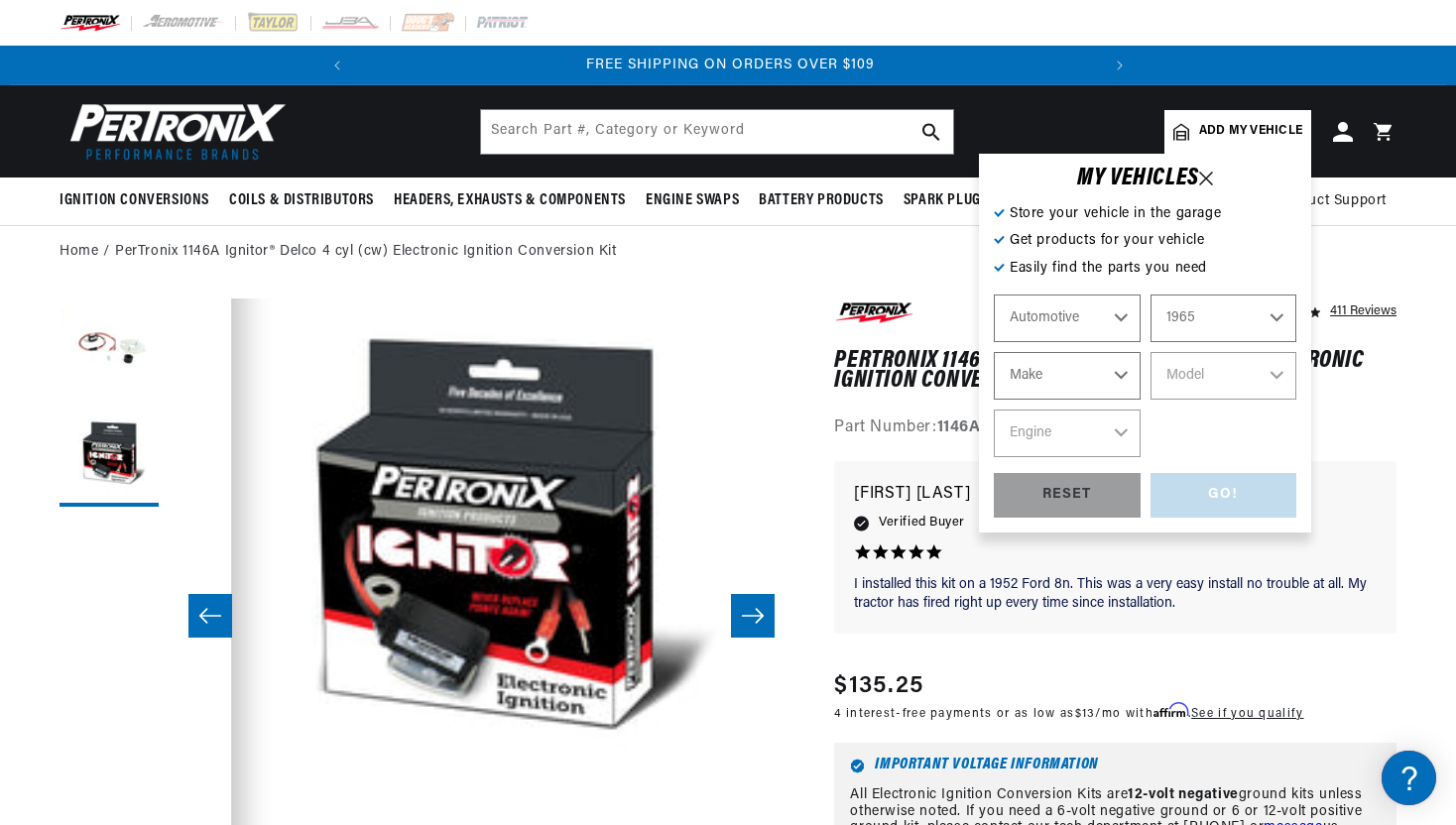 select on "Jeep" 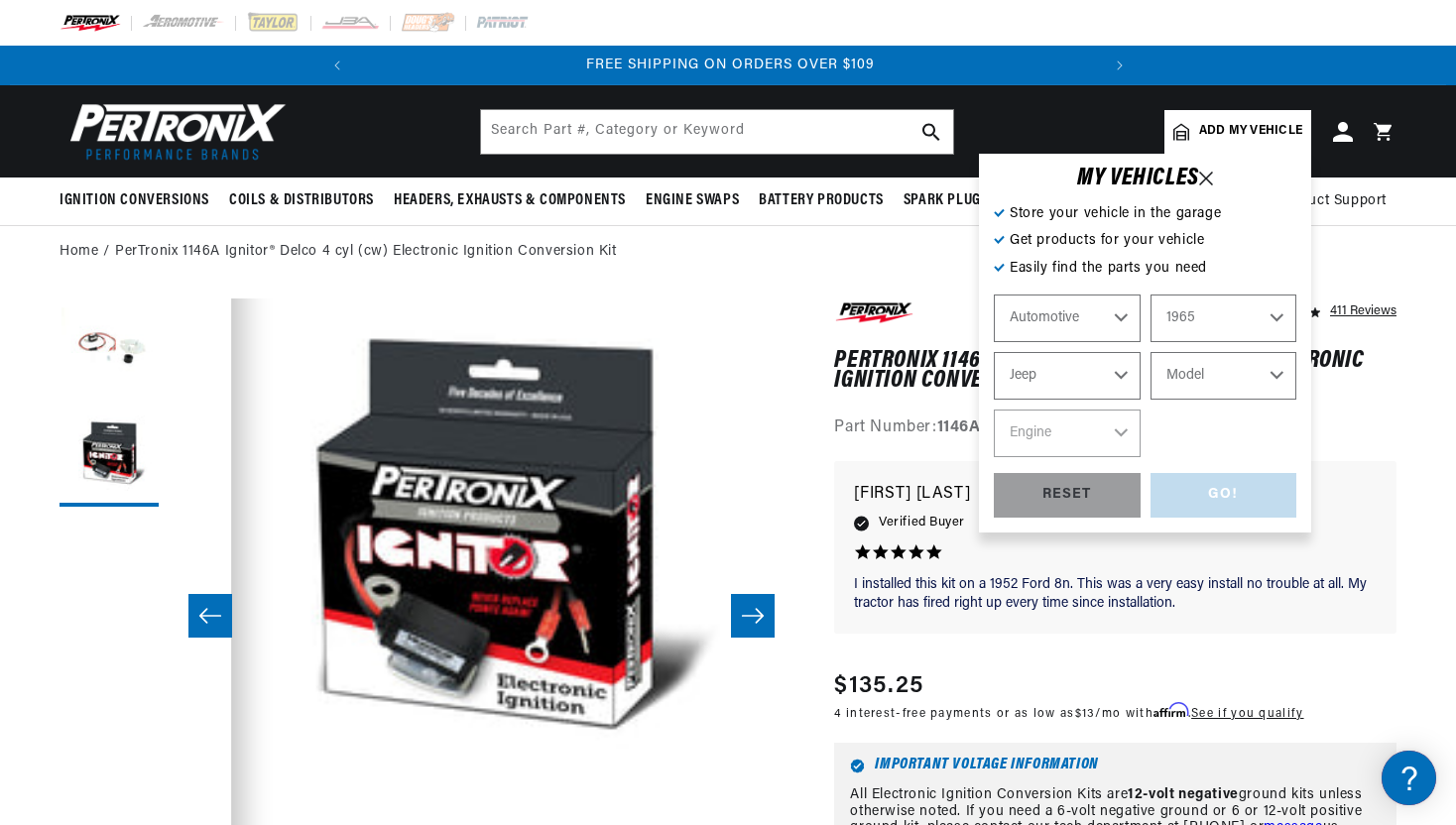 click on "Model
CJ5
CJ6
Dispatcher
FC150
FC170
Truck" at bounding box center (1224, 376) 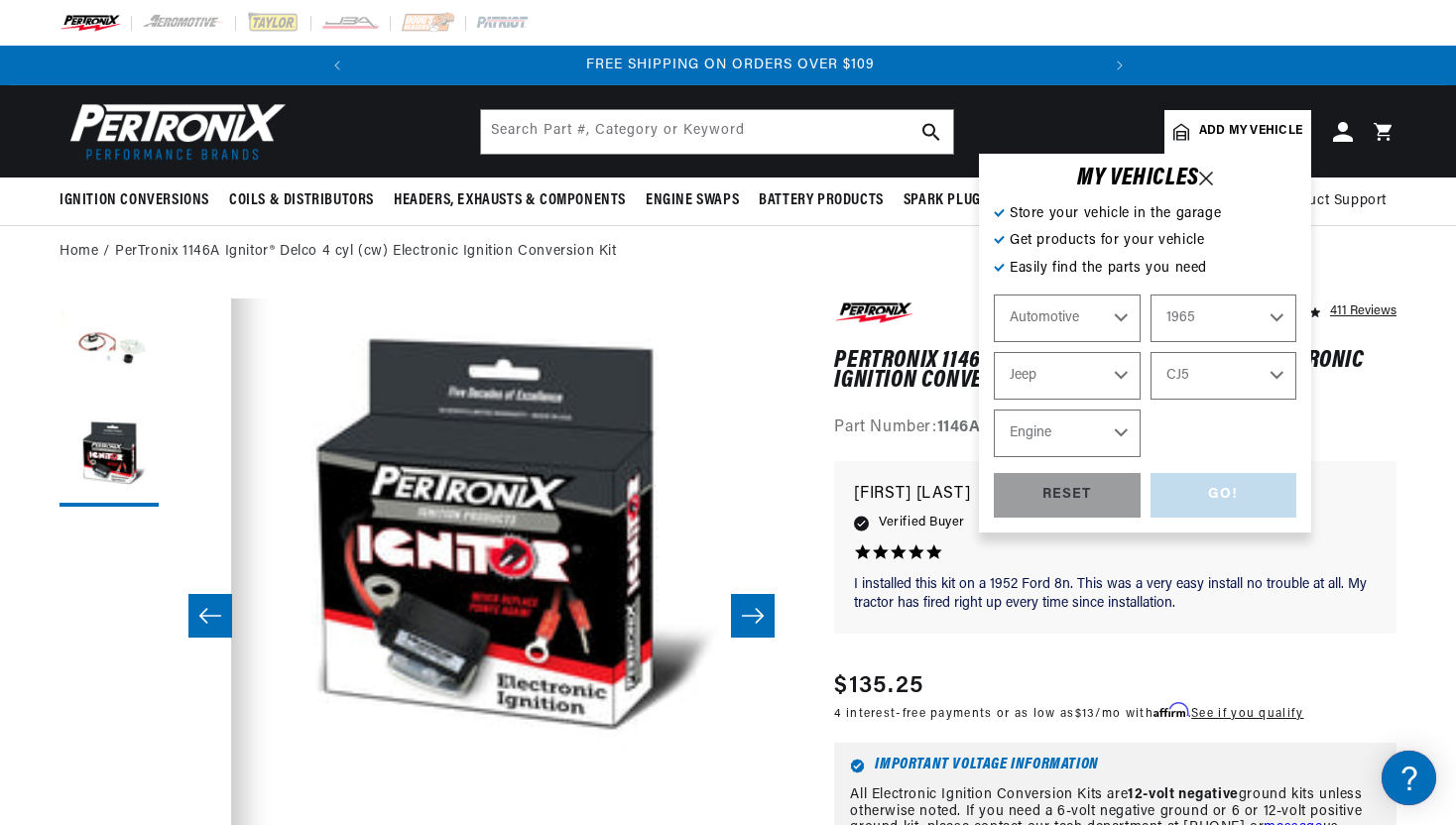 click on "Engine
2.2L
3.8L
4.2L
4.6L" at bounding box center [1067, 433] 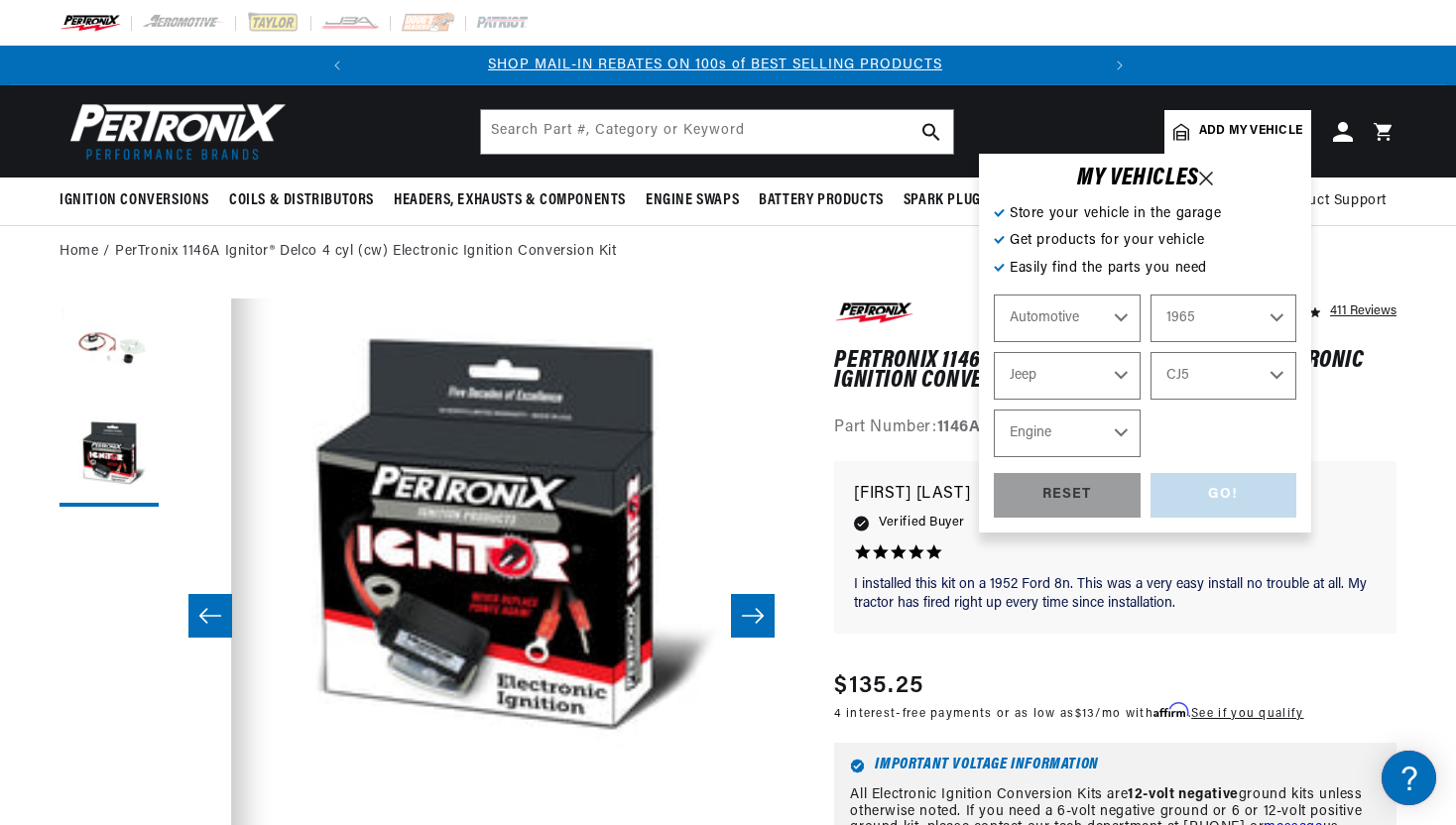 scroll, scrollTop: 0, scrollLeft: 0, axis: both 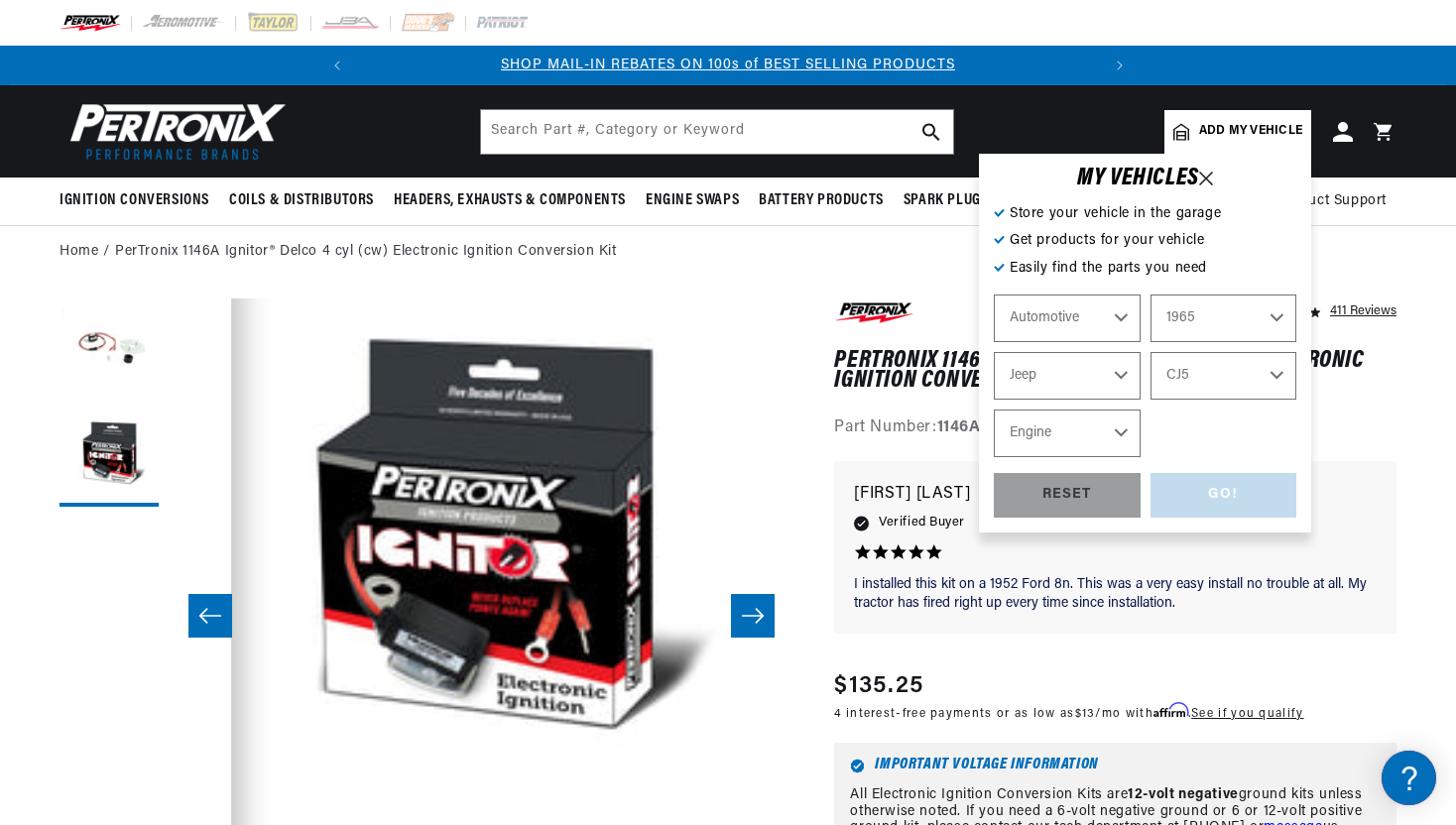 select on "2.2L" 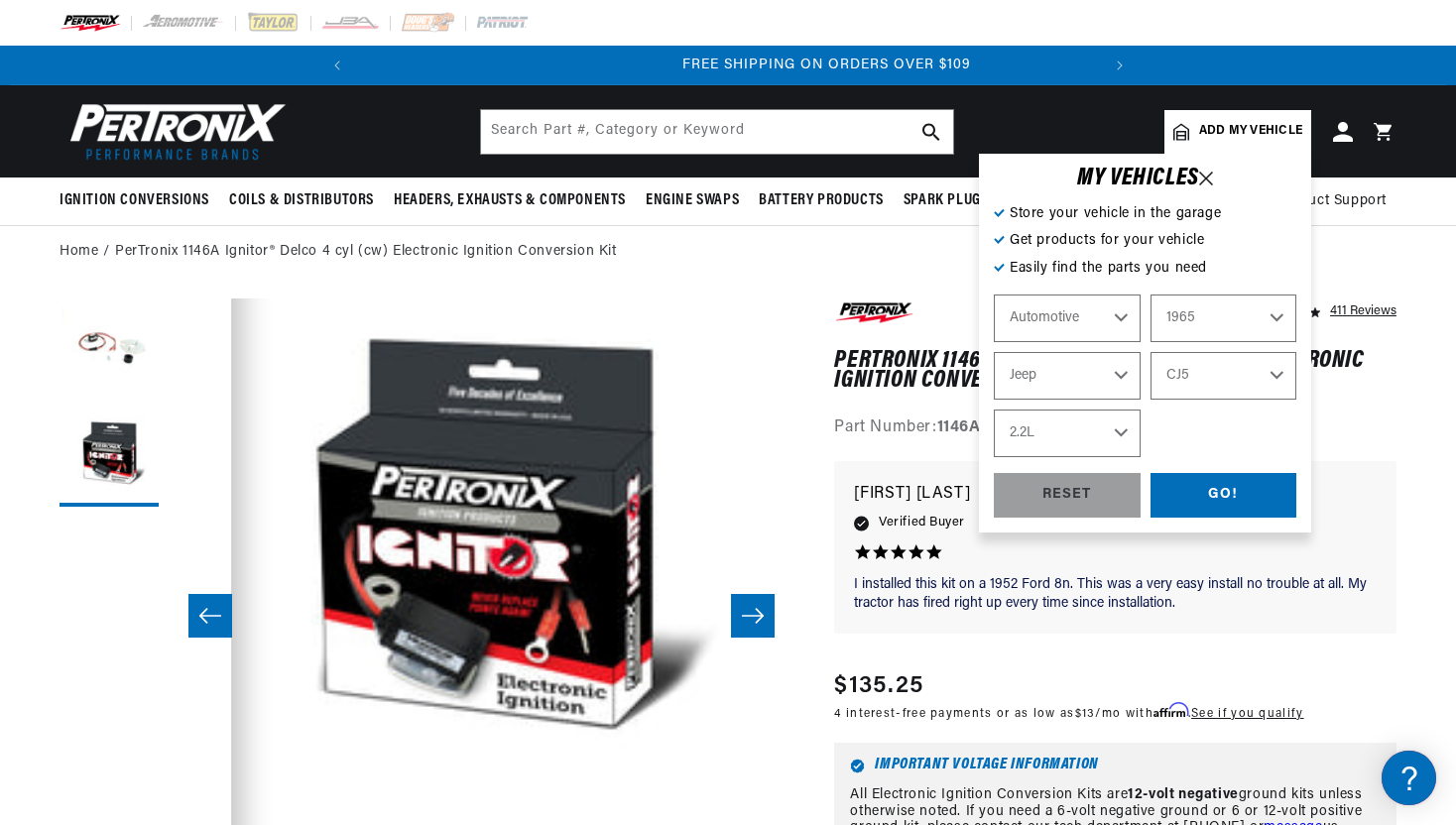 scroll, scrollTop: 0, scrollLeft: 741, axis: horizontal 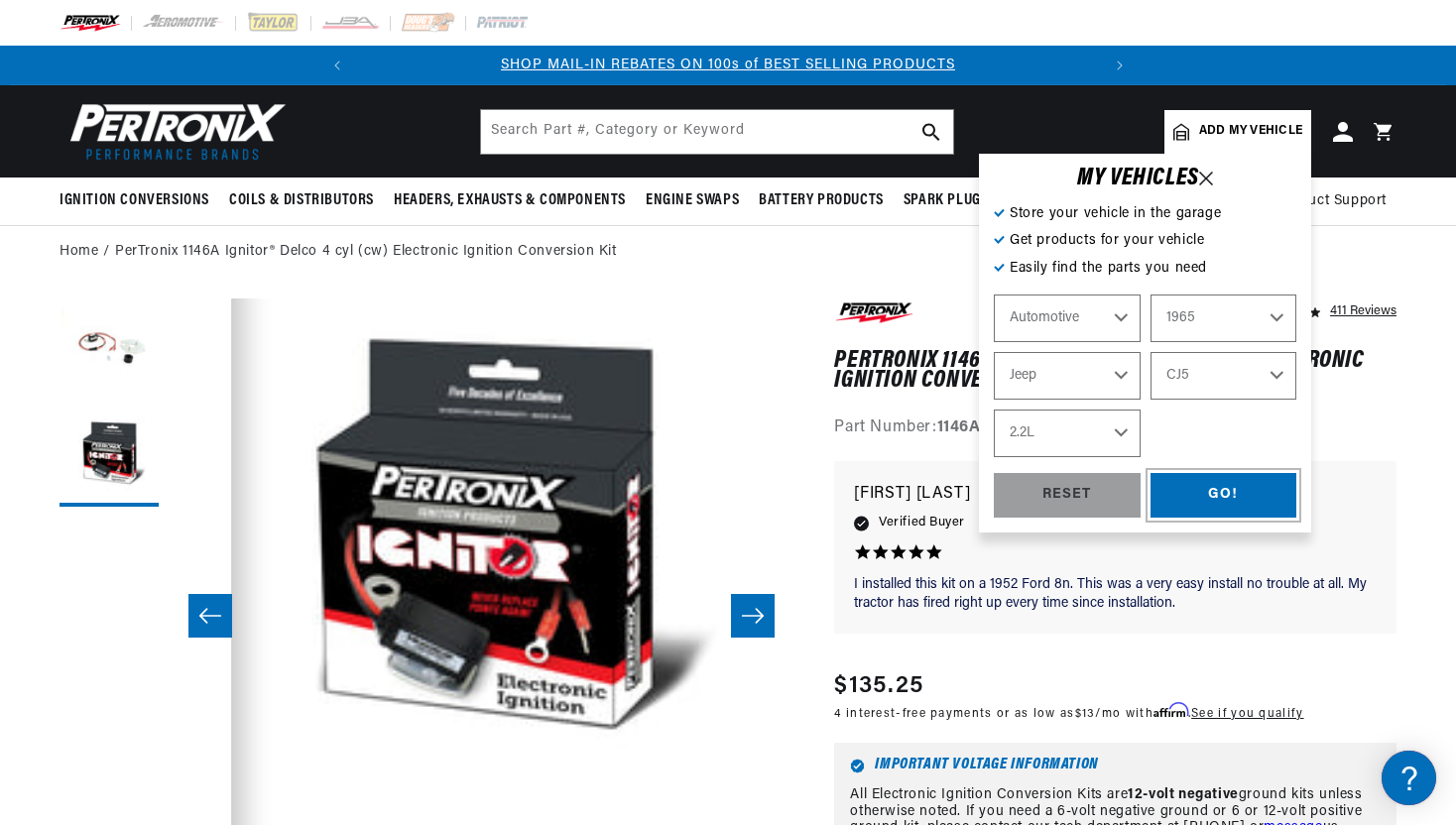 click on "GO!" at bounding box center (1224, 495) 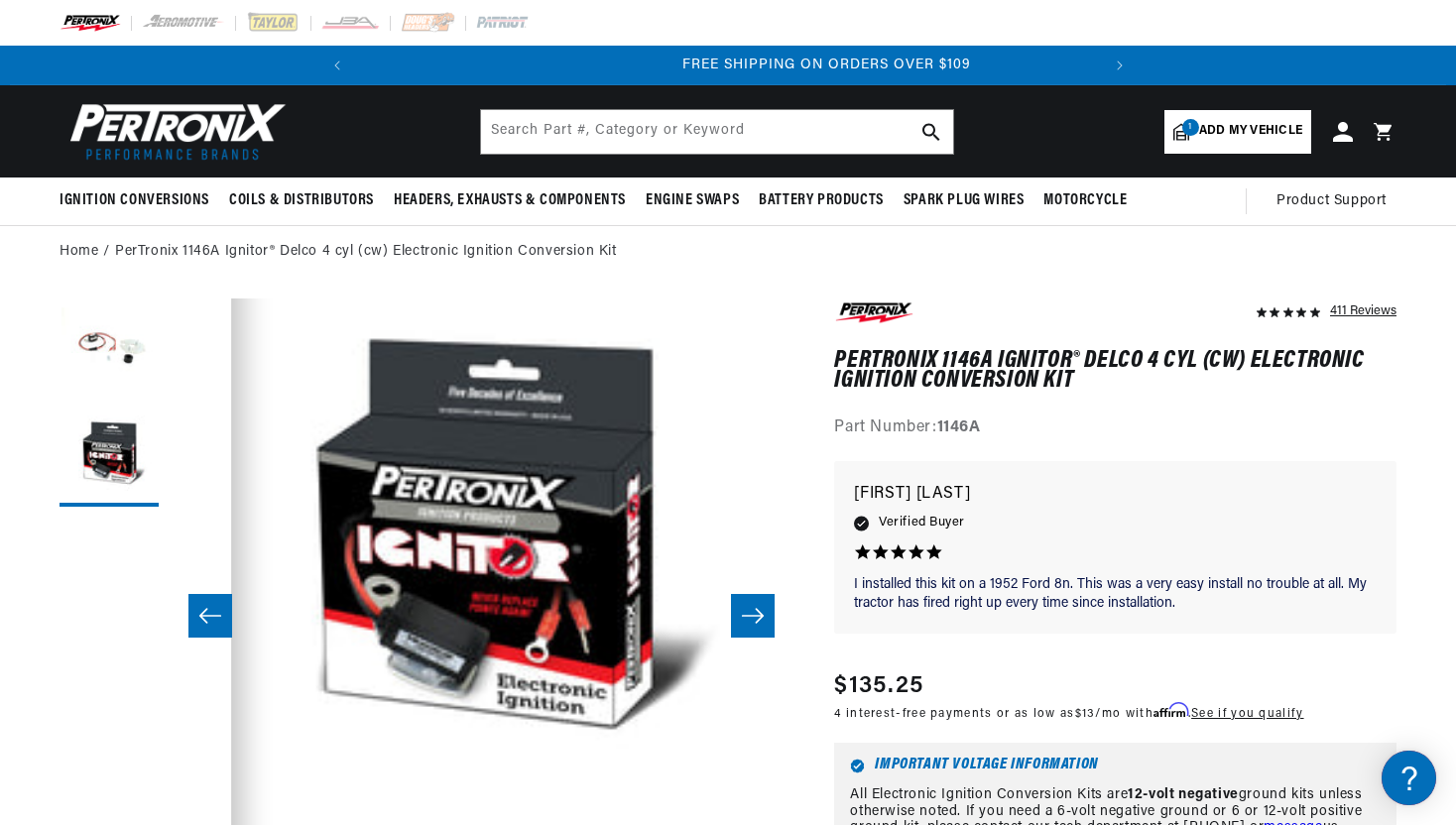 scroll, scrollTop: 0, scrollLeft: 741, axis: horizontal 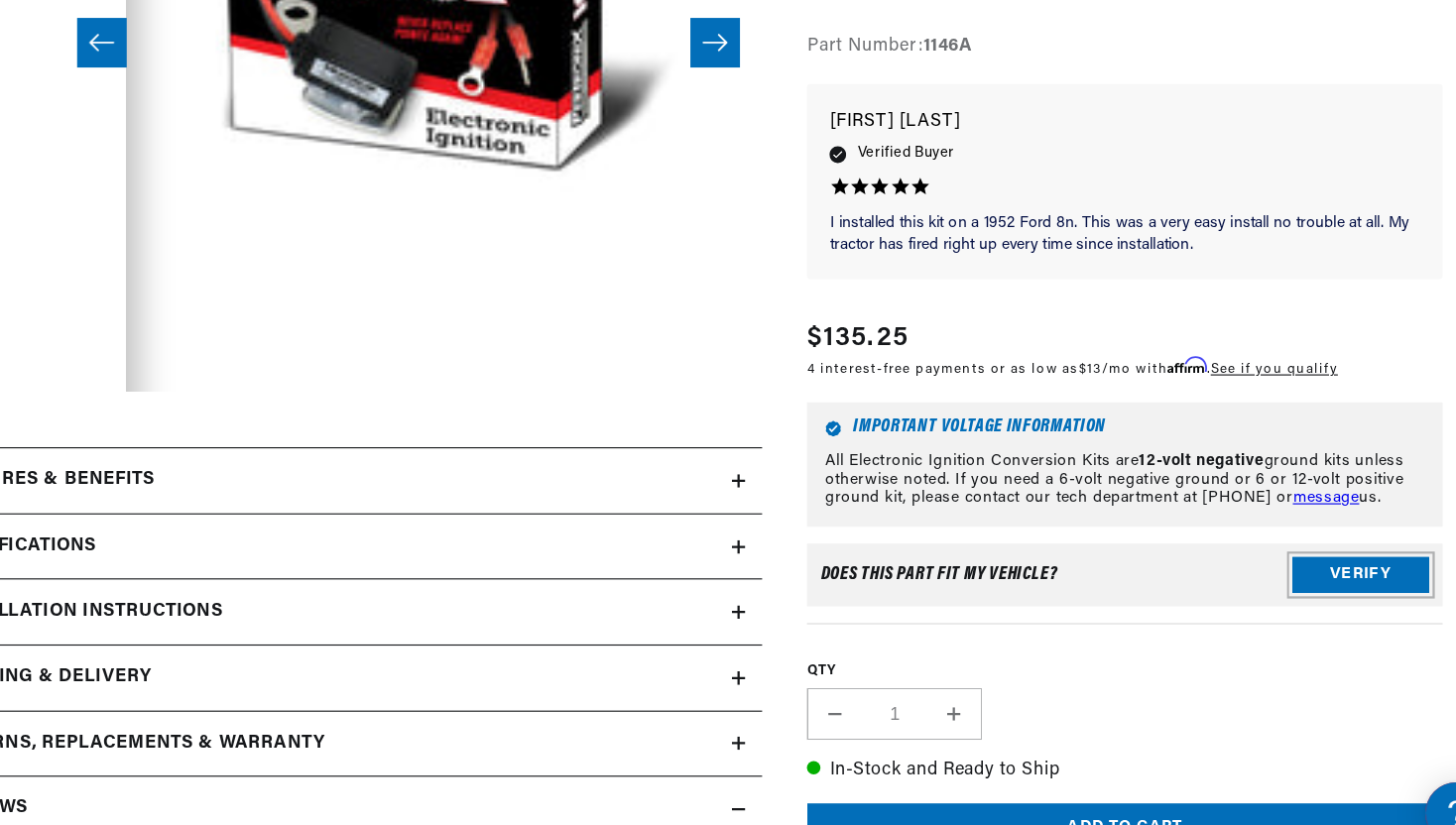 click on "Verify" at bounding box center [1324, 567] 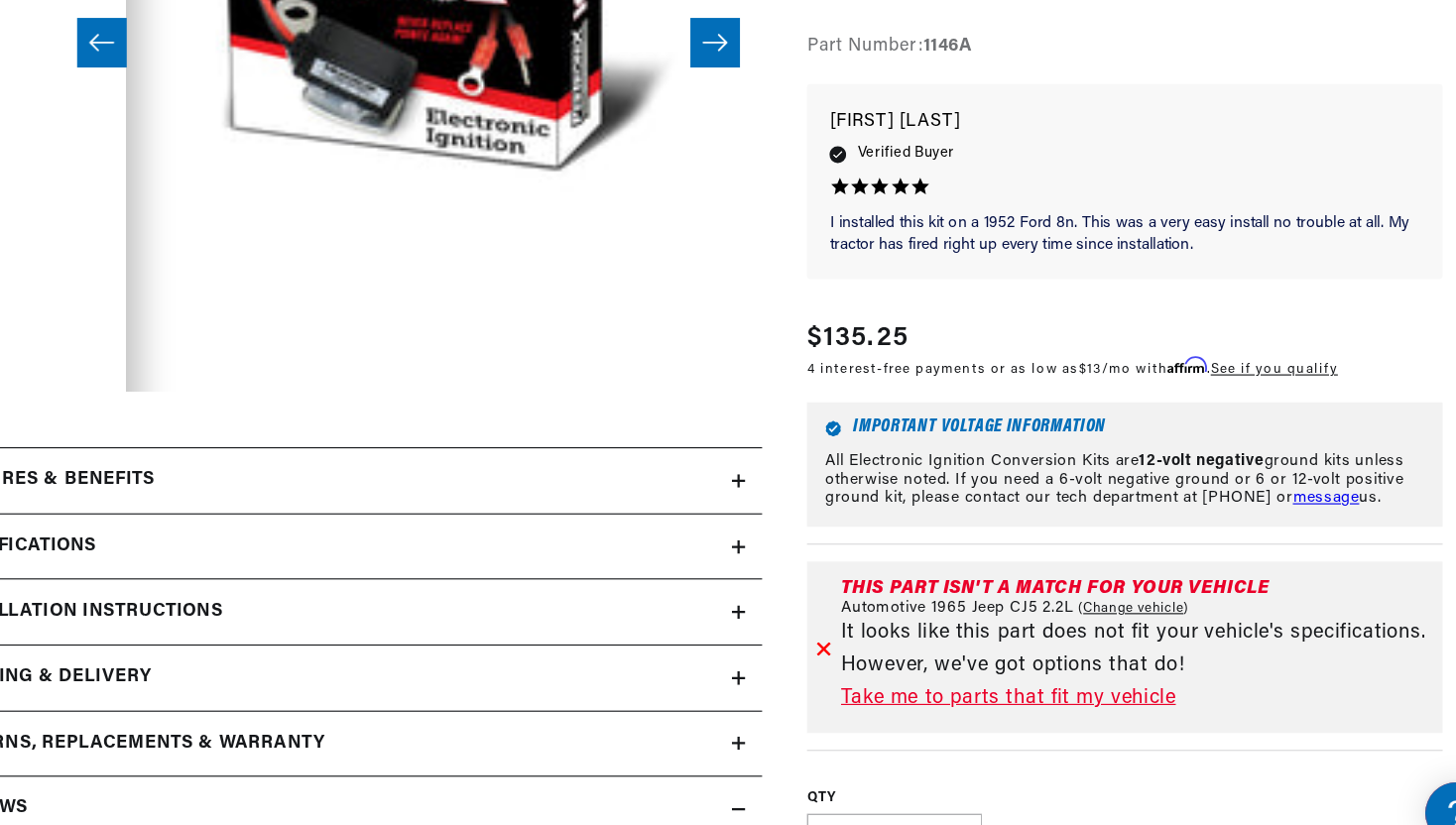 scroll, scrollTop: 0, scrollLeft: 741, axis: horizontal 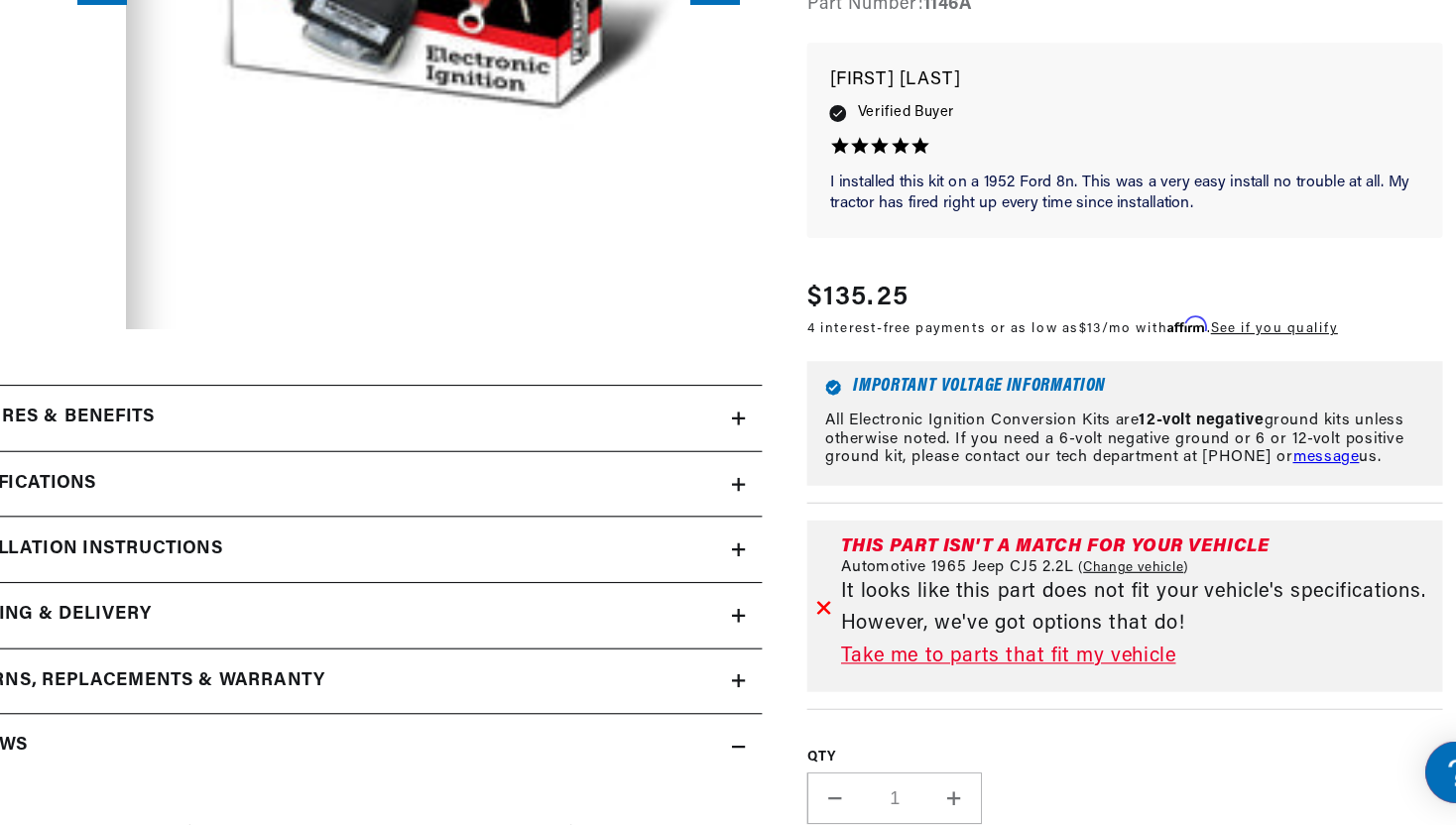 click on "Take me to parts that fit my vehicle" at bounding box center (1126, 676) 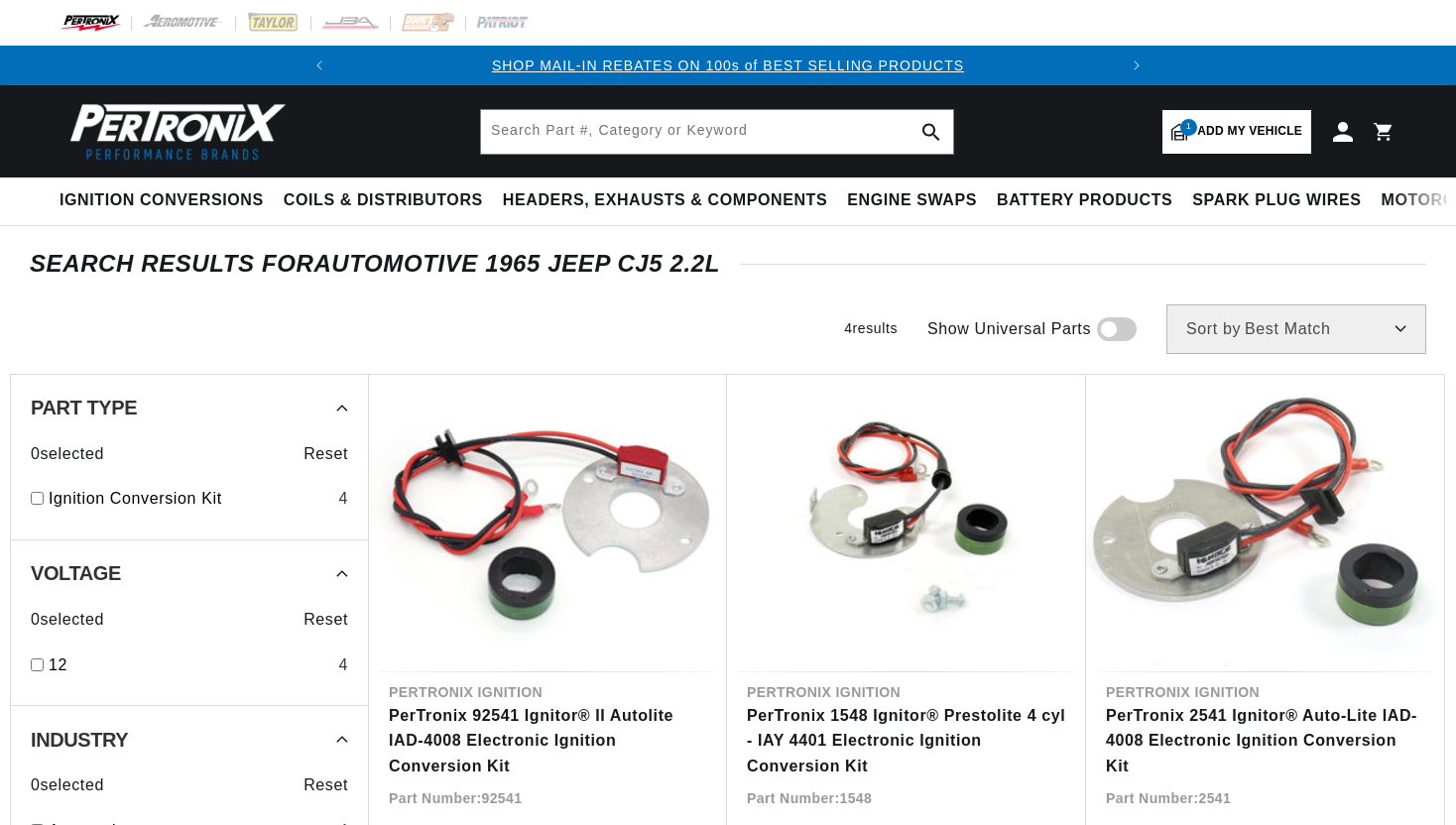 scroll, scrollTop: 0, scrollLeft: 0, axis: both 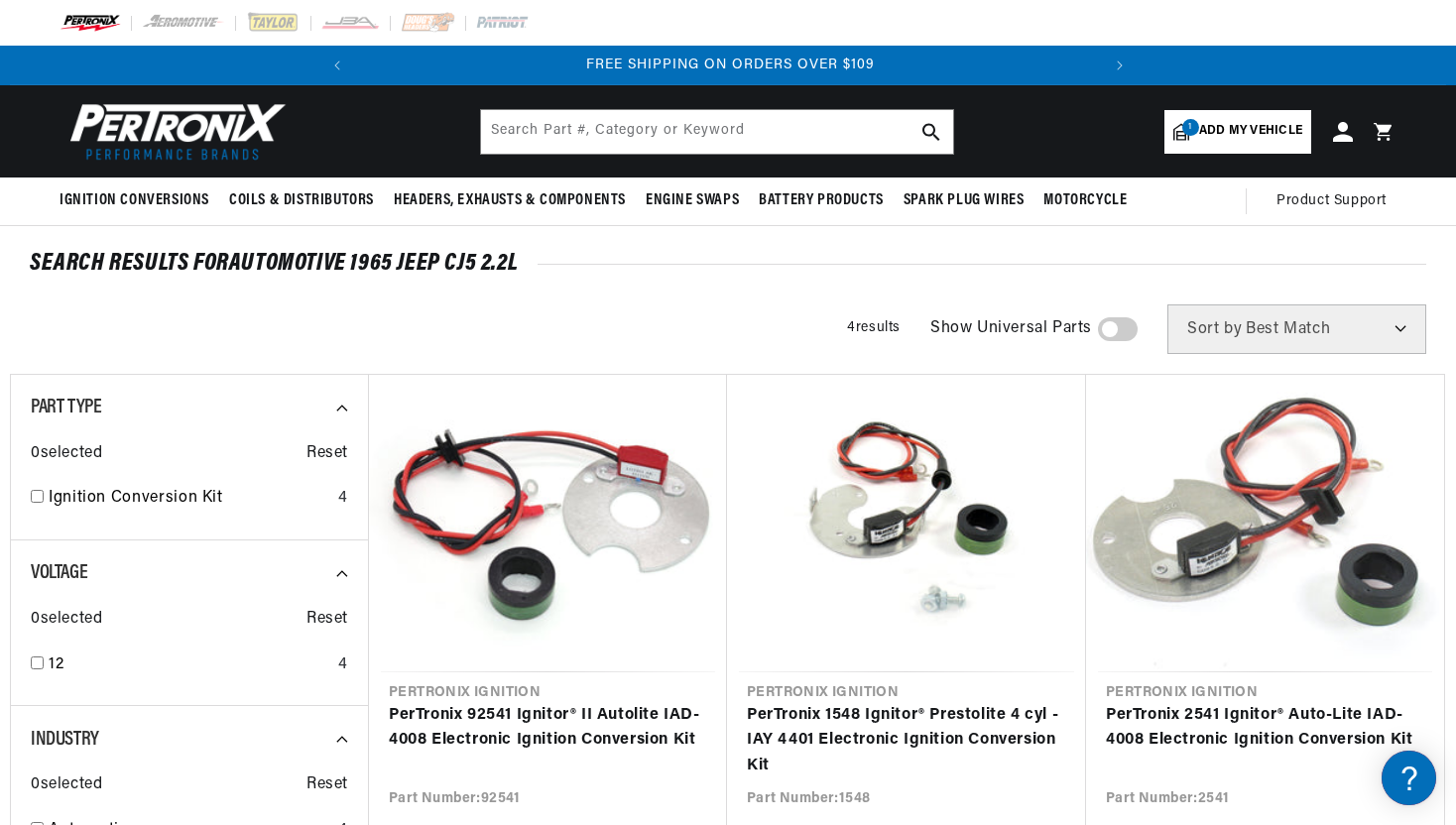 click on "Sort by" at bounding box center (1214, 329) 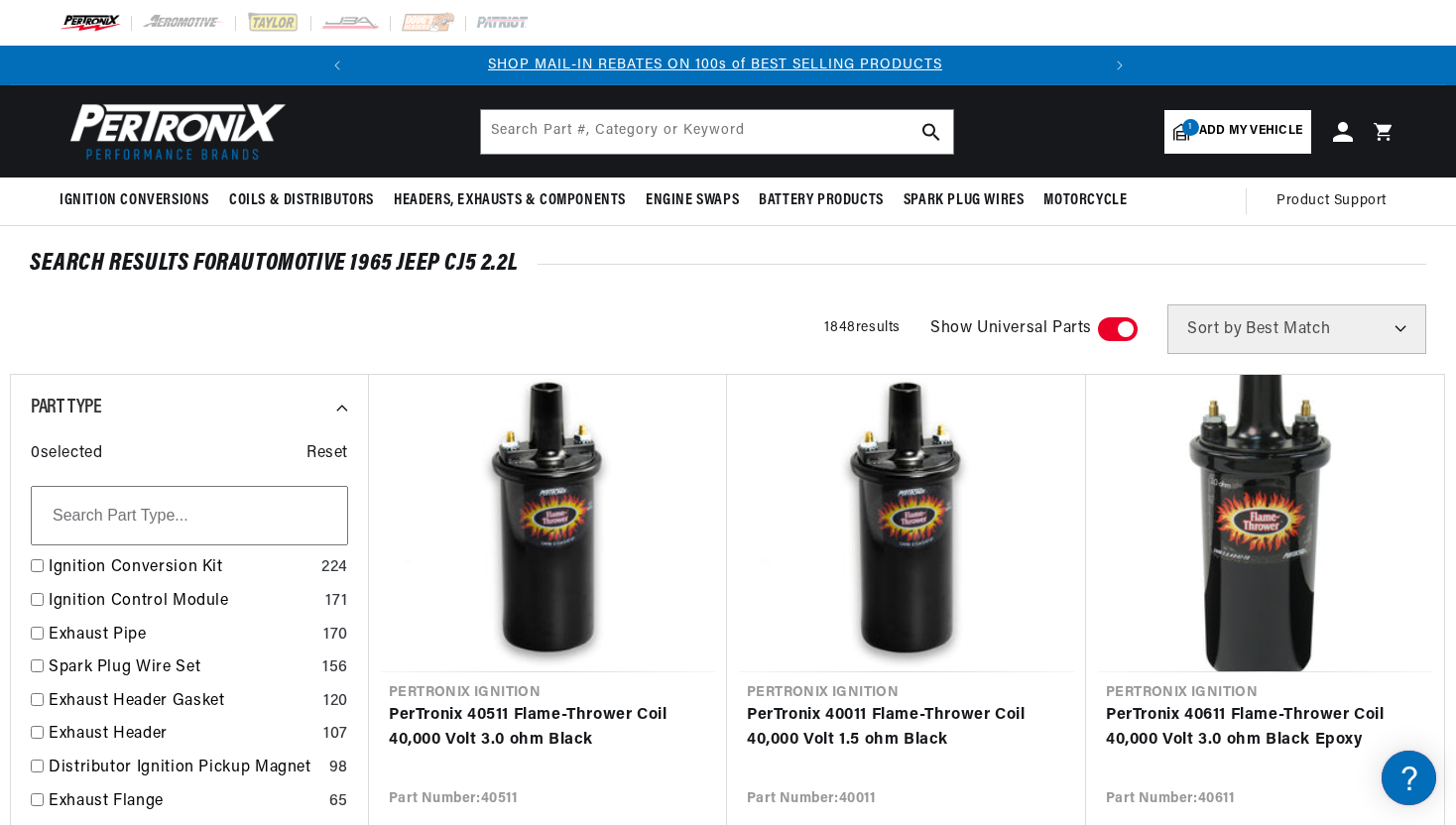 scroll, scrollTop: 0, scrollLeft: 0, axis: both 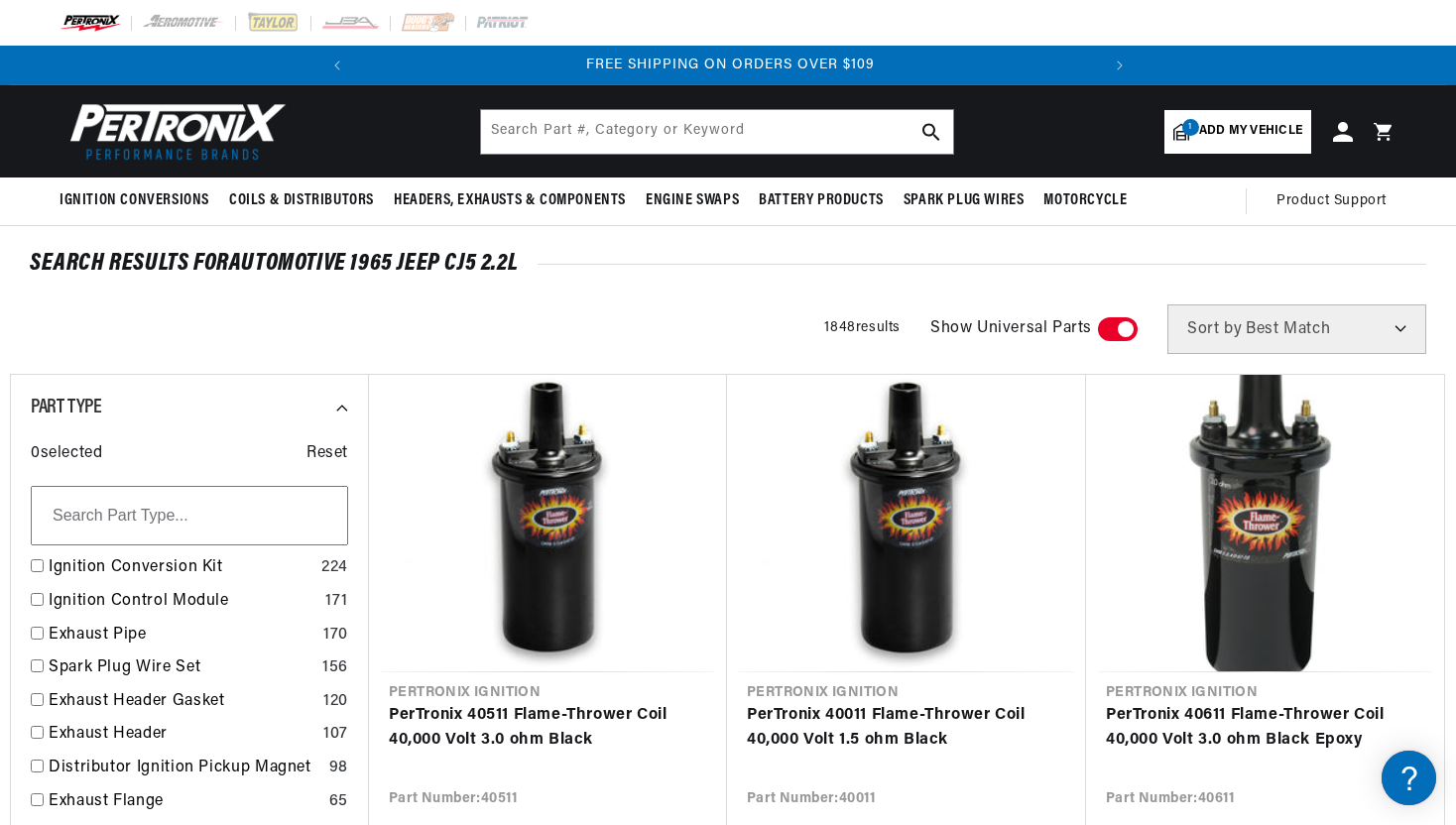 click at bounding box center (1118, 329) 